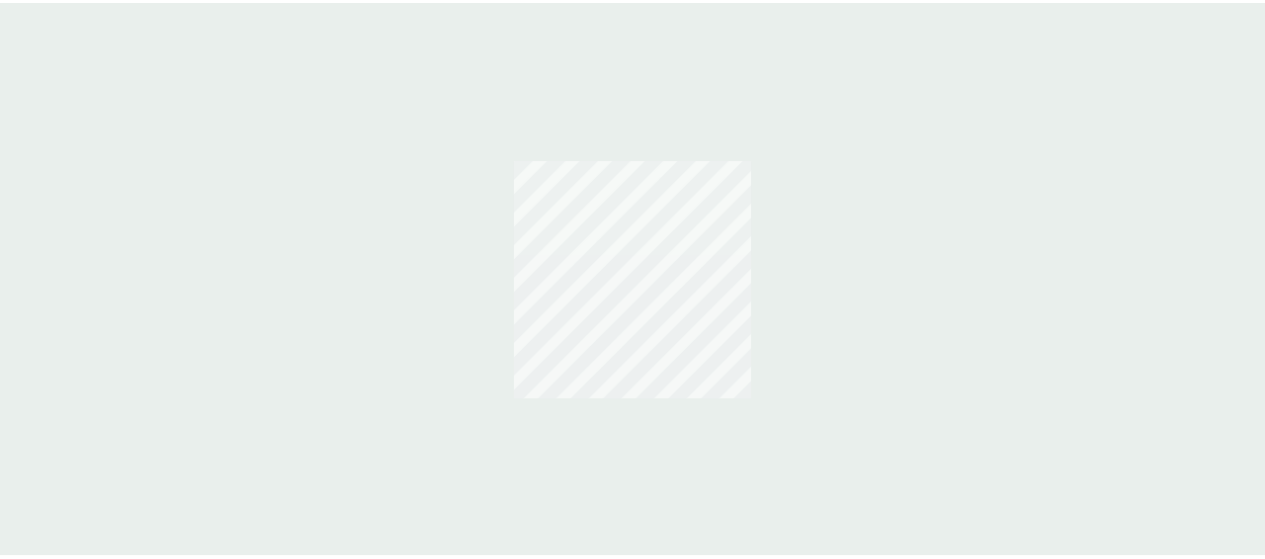 scroll, scrollTop: 0, scrollLeft: 0, axis: both 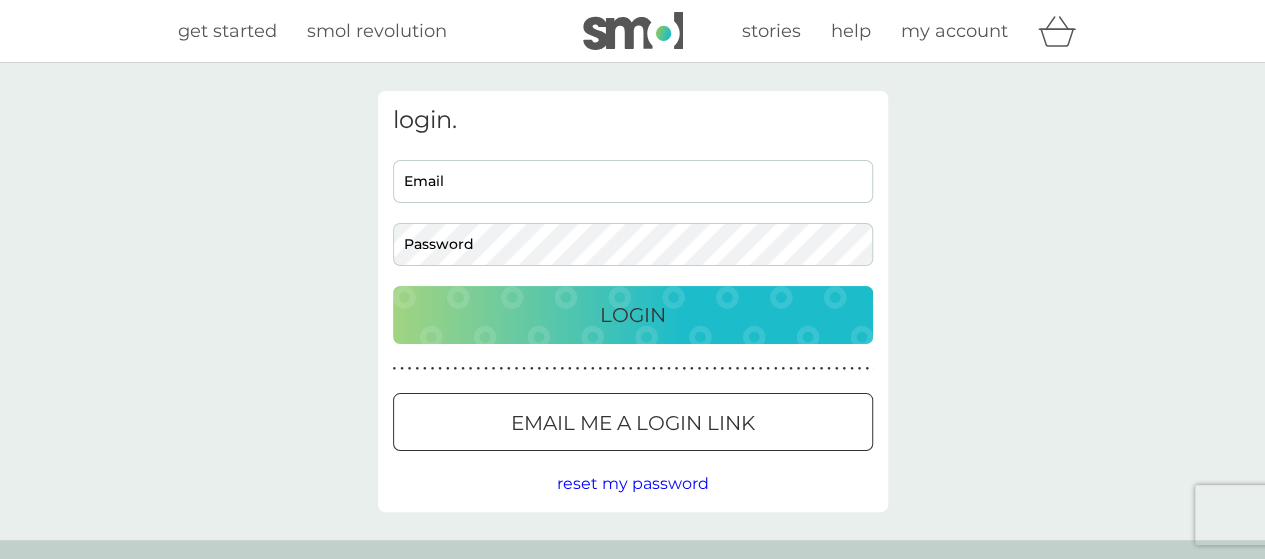 click on "Email" at bounding box center (633, 181) 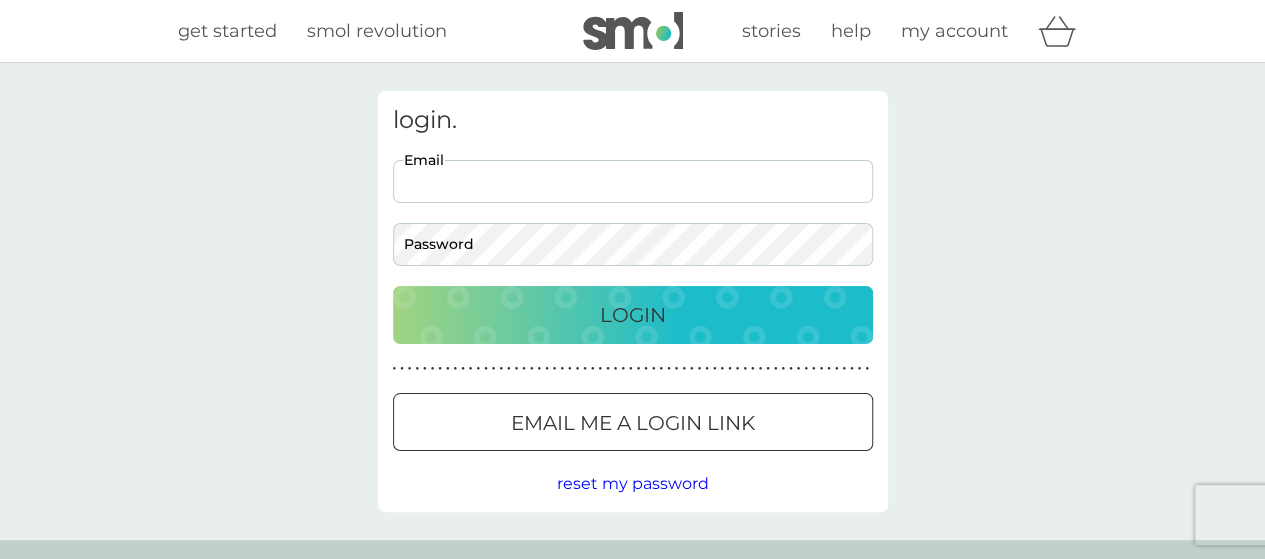 scroll, scrollTop: 0, scrollLeft: 0, axis: both 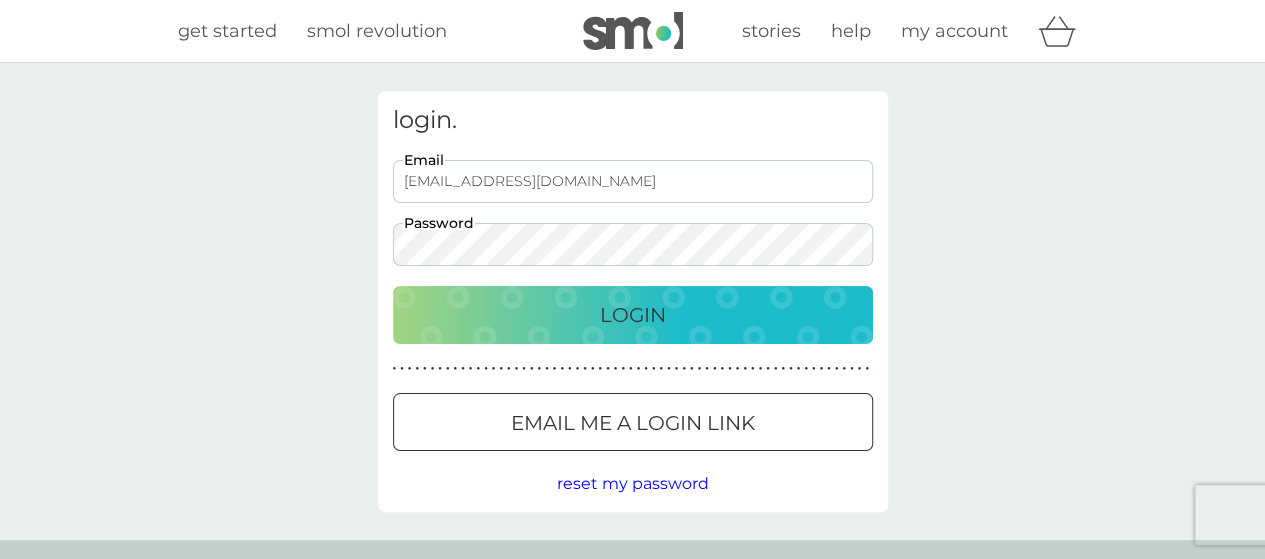 click on "Login" at bounding box center (633, 315) 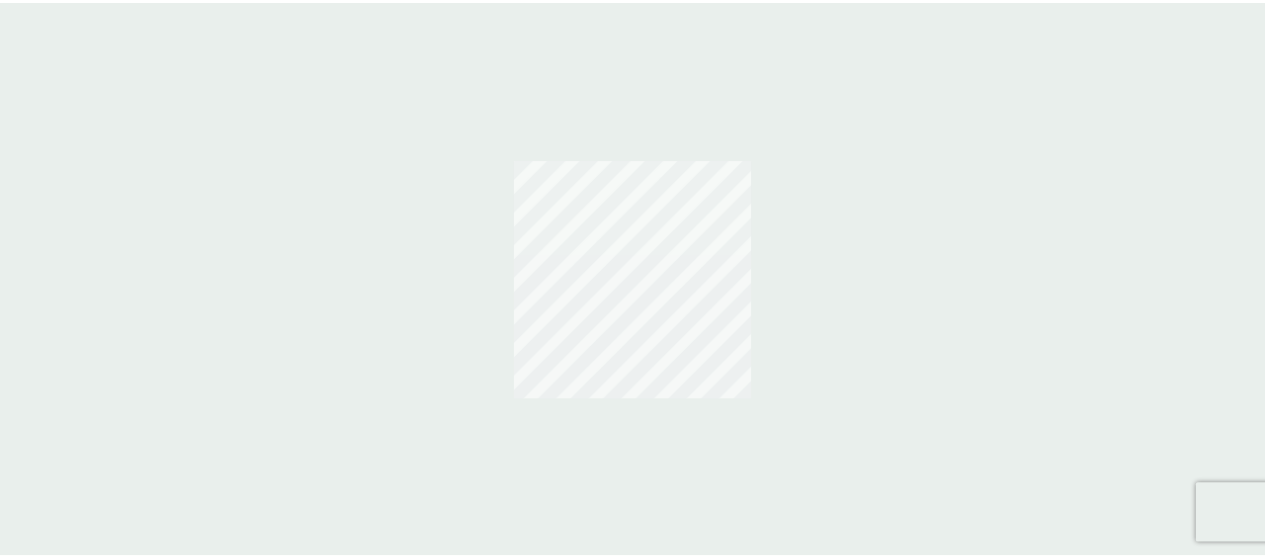 scroll, scrollTop: 0, scrollLeft: 0, axis: both 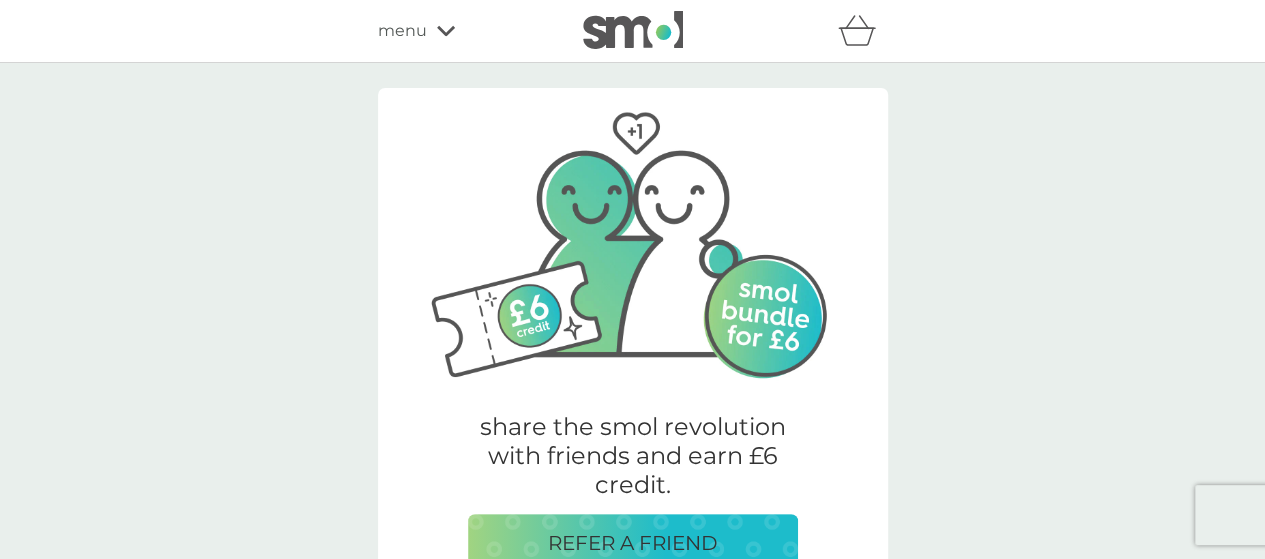click on "share the smol revolution with friends and earn £6 credit. REFER A FRIEND Welcome back Juli. your orders manage plans view upcoming orders track orders view past orders other actions track our impact refer a friend & you BOTH save shop smol products manage account would you also like ... bio laundry capsules £2.00 plan product fragrance-free laundry capsules £2.00 plan product floor cleaner £2.00 plan product multi purpose spray £2.00 plan product foaming bathroom spray £2.00 plan product dishbrush £10.00 plan product donate a wash £0.30 plan add on dishwasher storage caddy £8.50 bio laundry liquid £6.25 £3.00 plan product hand soap £8.50 plan product body bars £8.50 plan product toothbrushes £7.50 plan product stain gel £6.25 £3.00 plan product cloths £10.50 plan product sponges £6.25 plan product foaming handwash £3.00 plan product non-bio laundry storage caddy £8.50 non-bio laundry liquid £6.25 £3.00 plan product shampoo bars £8.50 plan product toothpaste £12.50 plan product £5.25" at bounding box center (632, 2175) 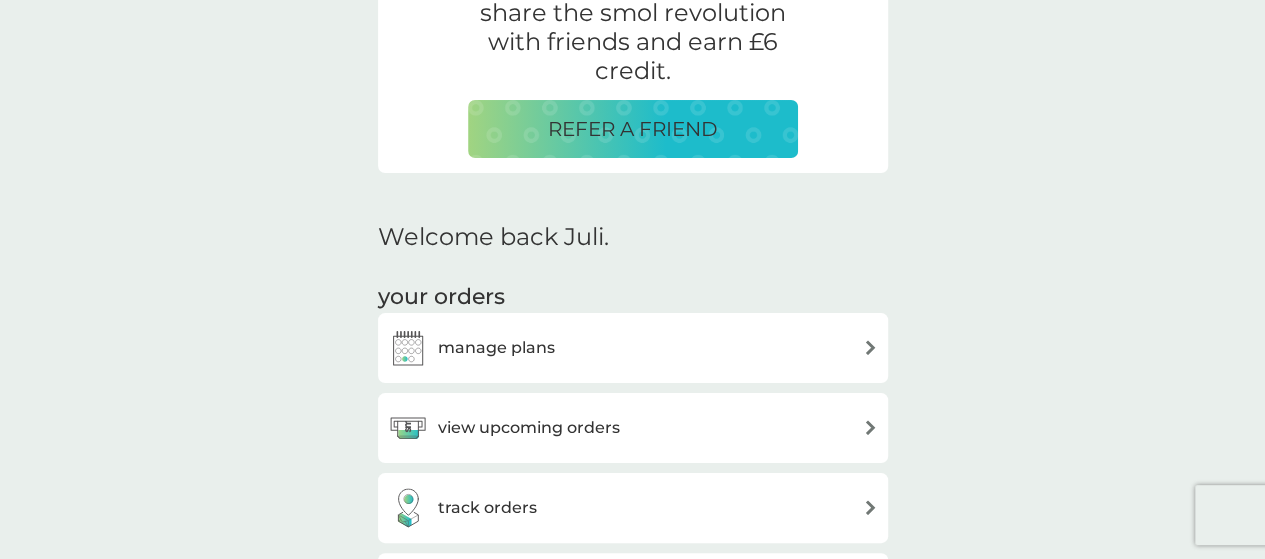 scroll, scrollTop: 560, scrollLeft: 0, axis: vertical 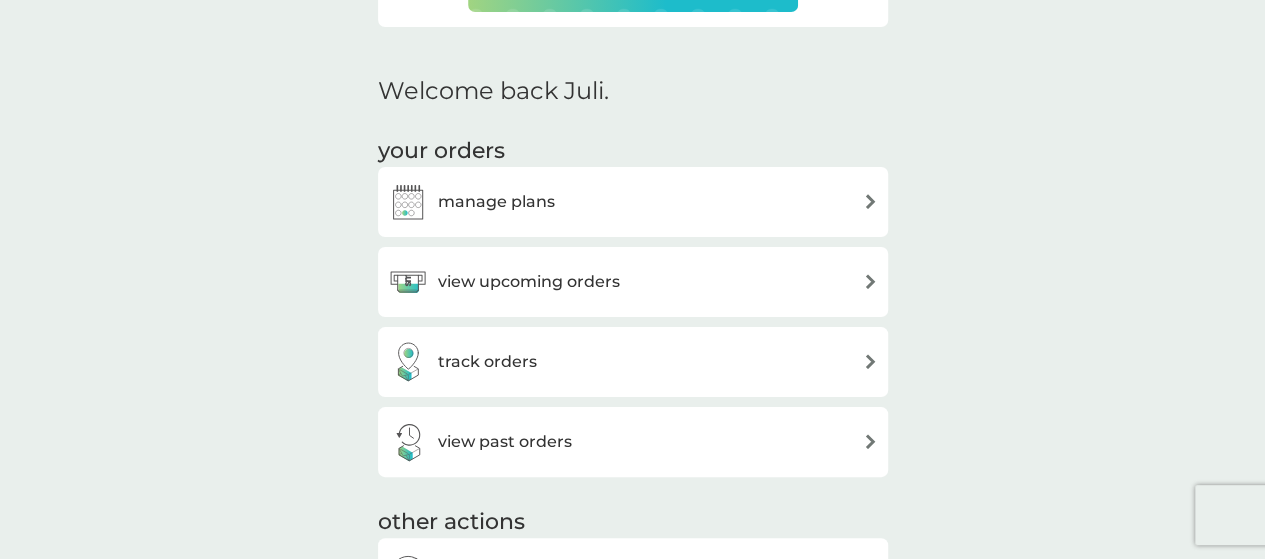 click on "view upcoming orders" at bounding box center (529, 282) 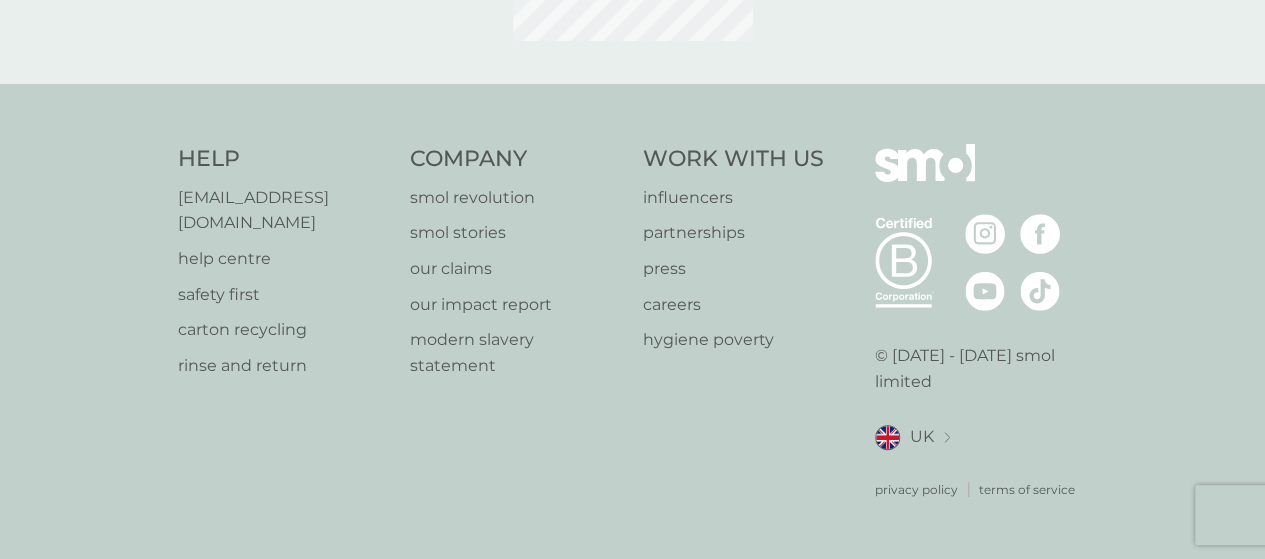 scroll, scrollTop: 0, scrollLeft: 0, axis: both 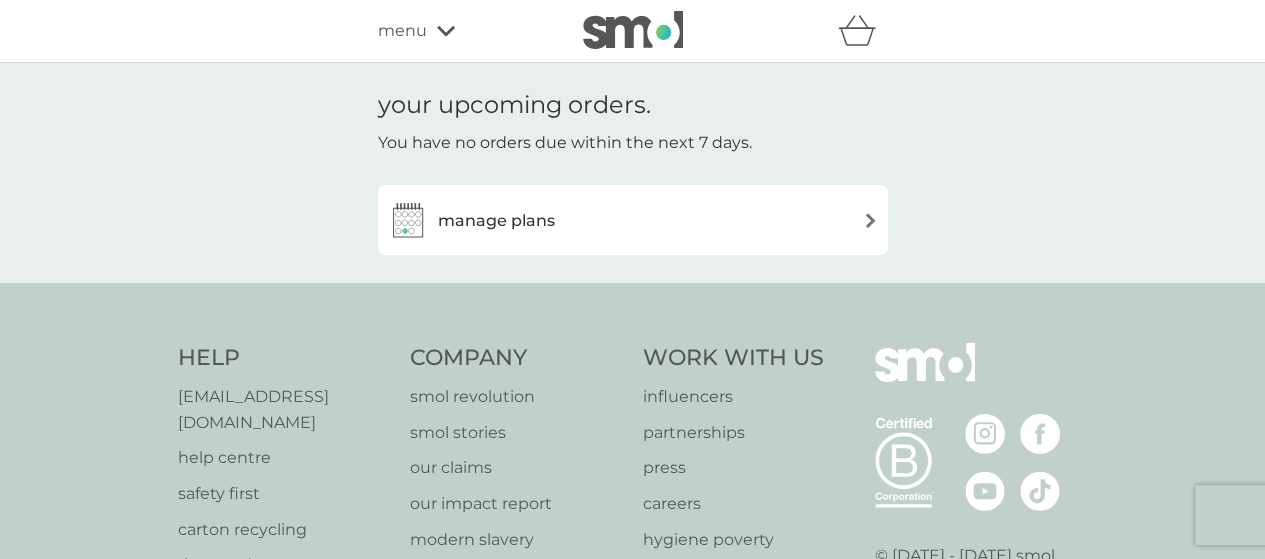 click on "manage plans" at bounding box center [496, 221] 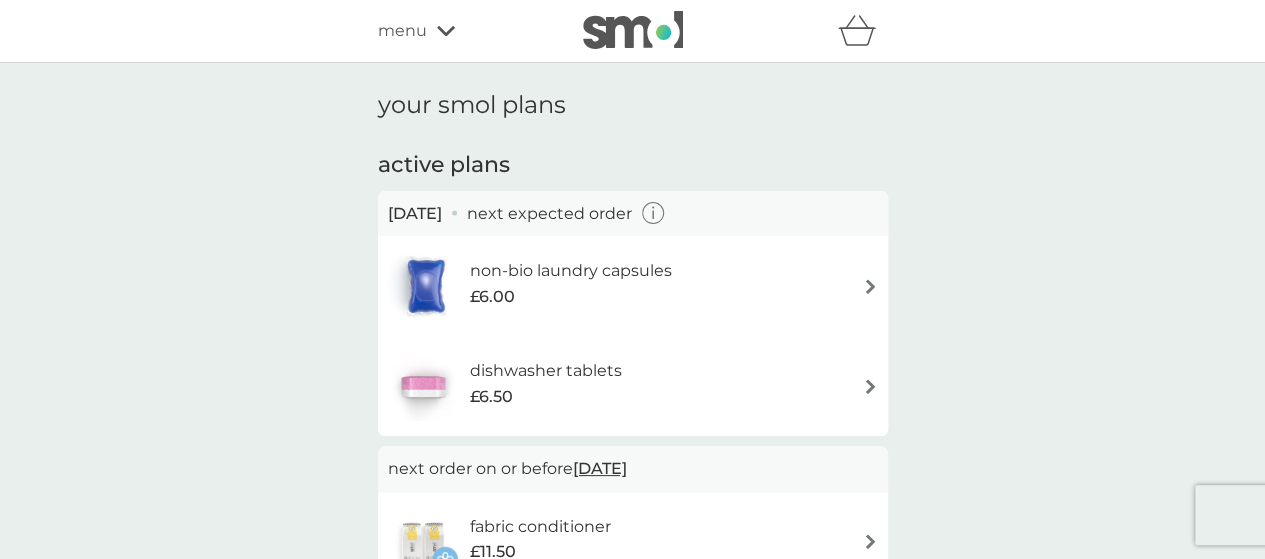 click on "your smol plans active plans 23 Aug 2025 next expected order non-bio laundry capsules £6.00 dishwasher tablets £6.50 next order on or before  31 May 2026 fabric conditioner £11.50 next order on or before  31 May 2026 washing up liquid £8.50" at bounding box center (632, 429) 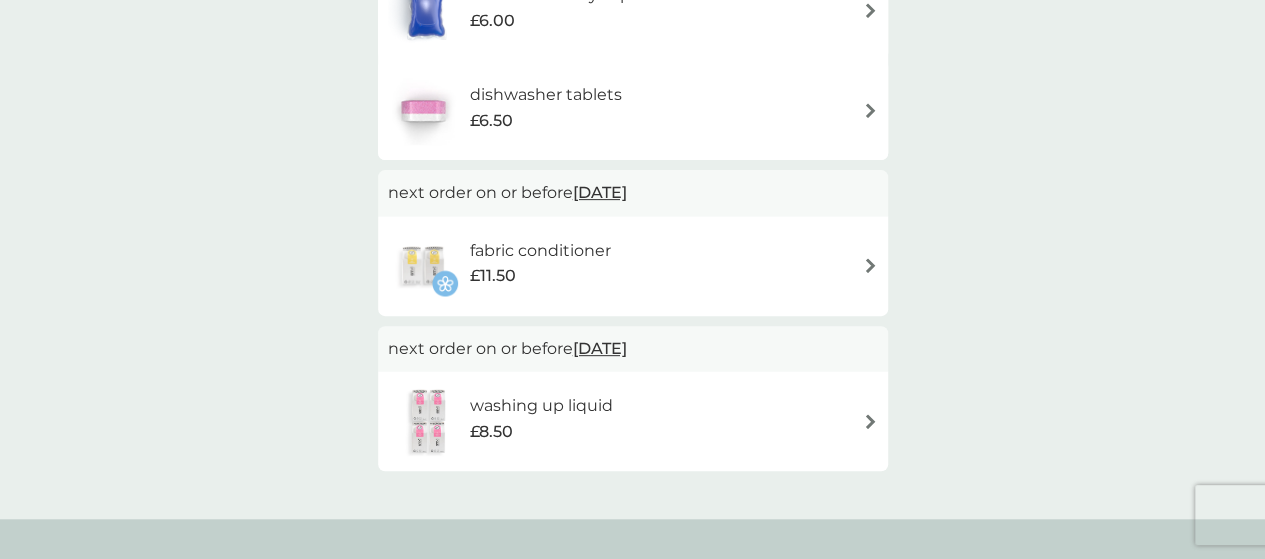 scroll, scrollTop: 280, scrollLeft: 0, axis: vertical 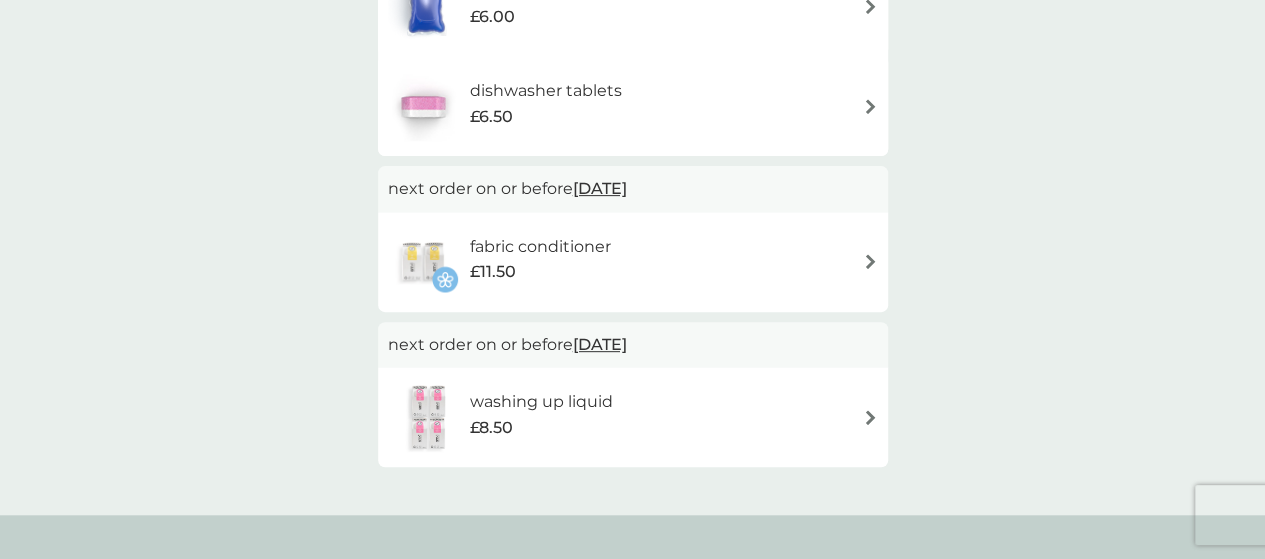 click at bounding box center (870, 261) 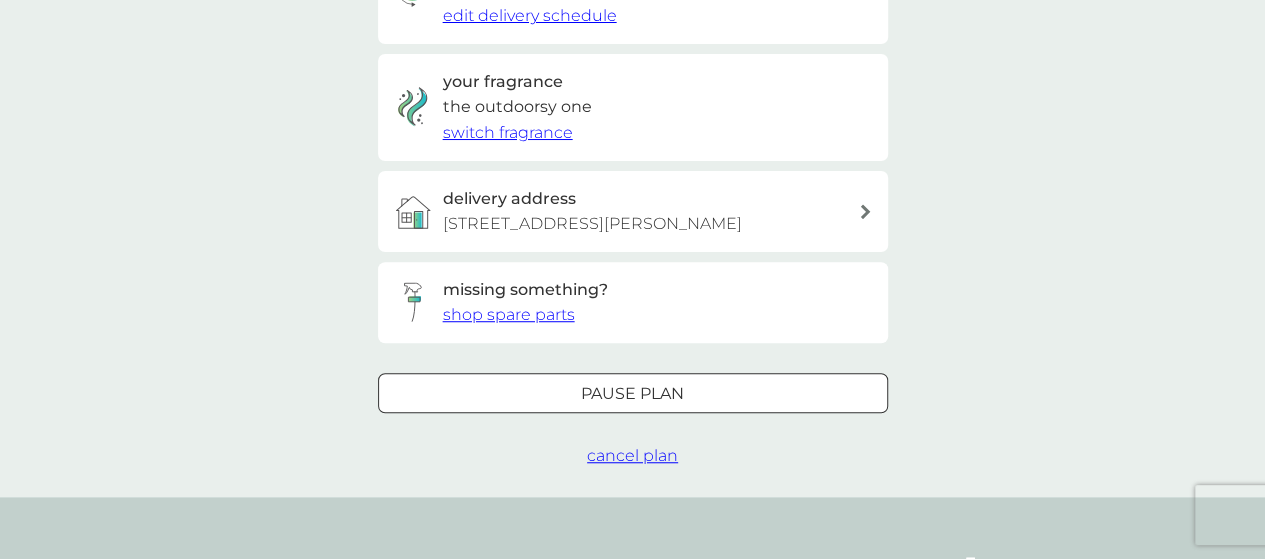 scroll, scrollTop: 600, scrollLeft: 0, axis: vertical 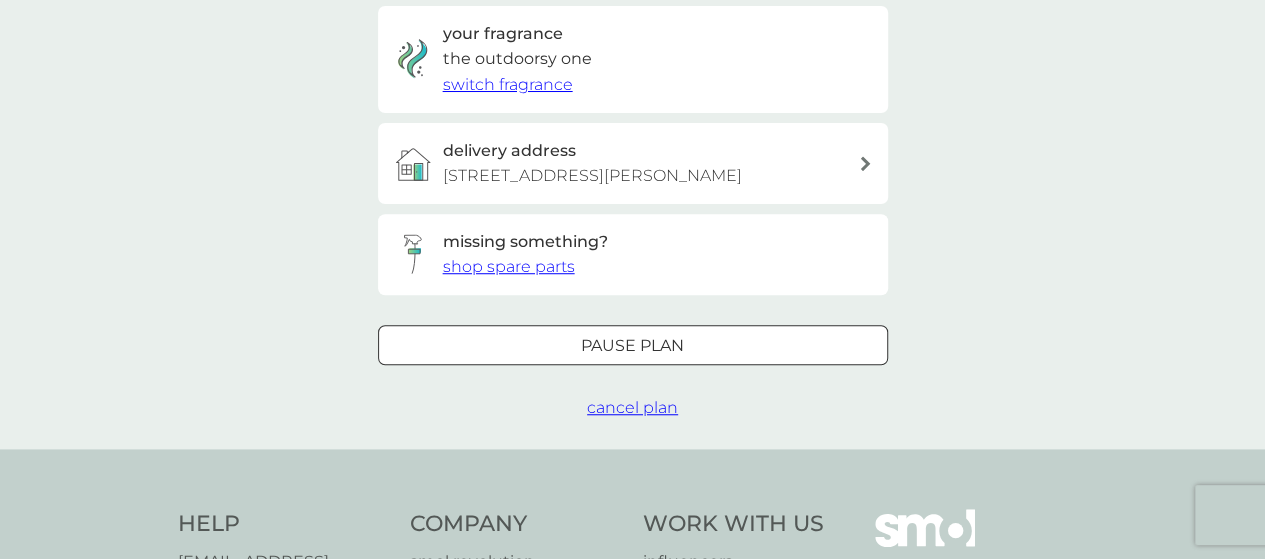 click on "Pause plan" at bounding box center [633, 346] 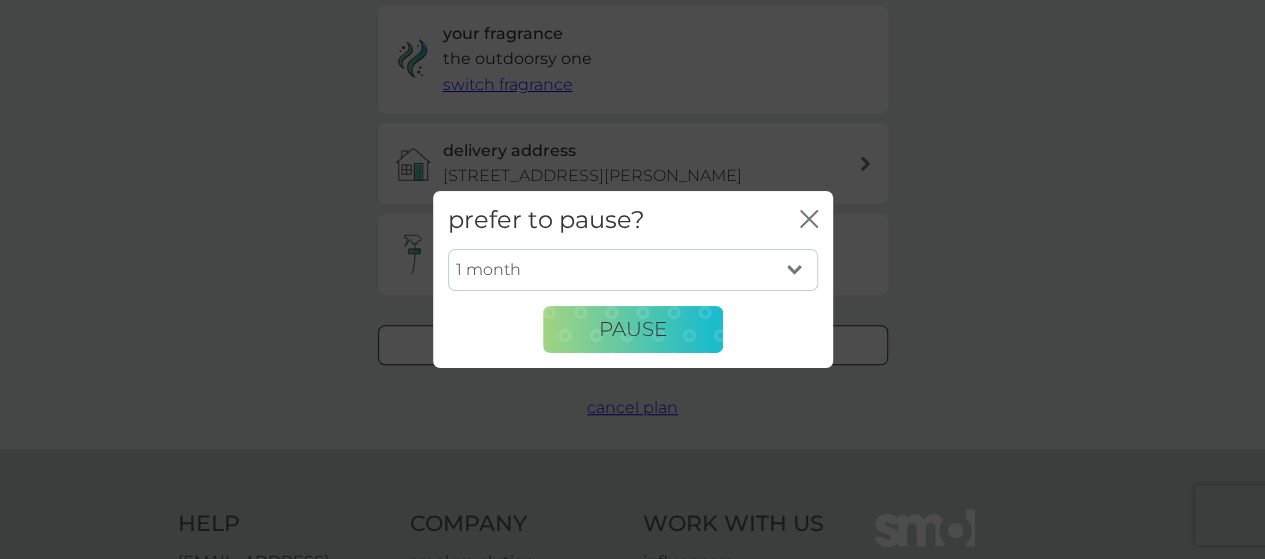 click on "1 month 2 months 3 months 4 months 5 months 6 months" at bounding box center [633, 270] 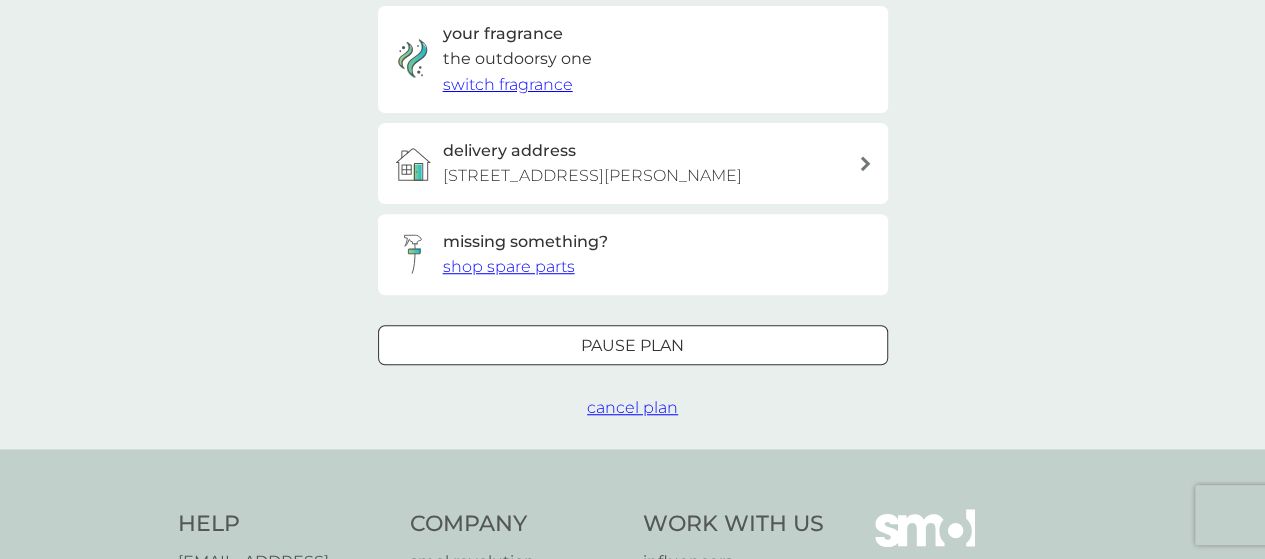 type 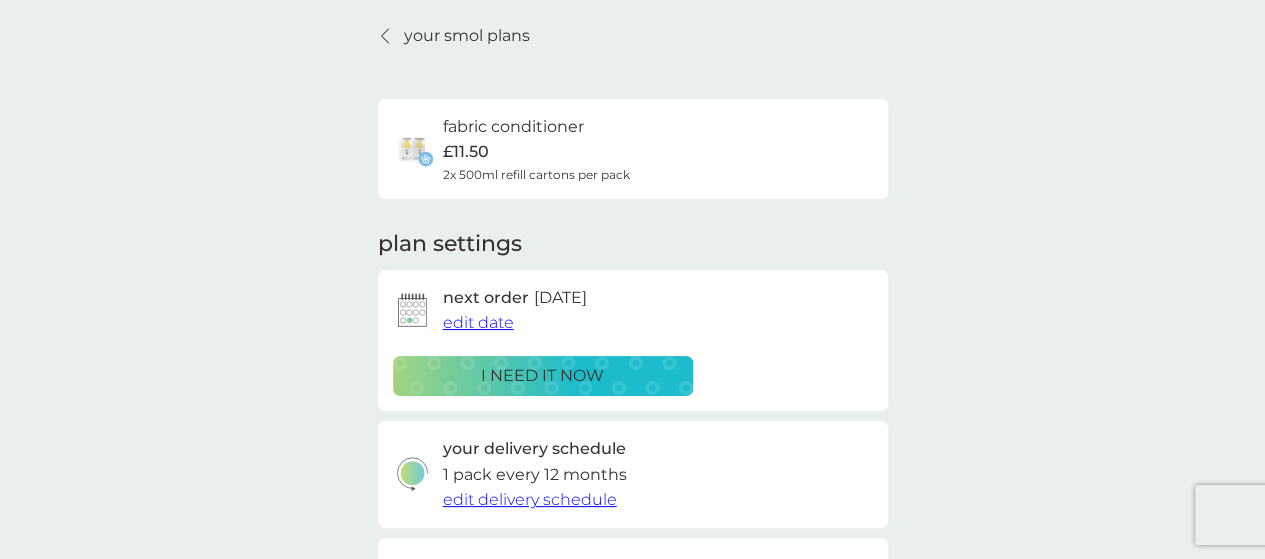 scroll, scrollTop: 0, scrollLeft: 0, axis: both 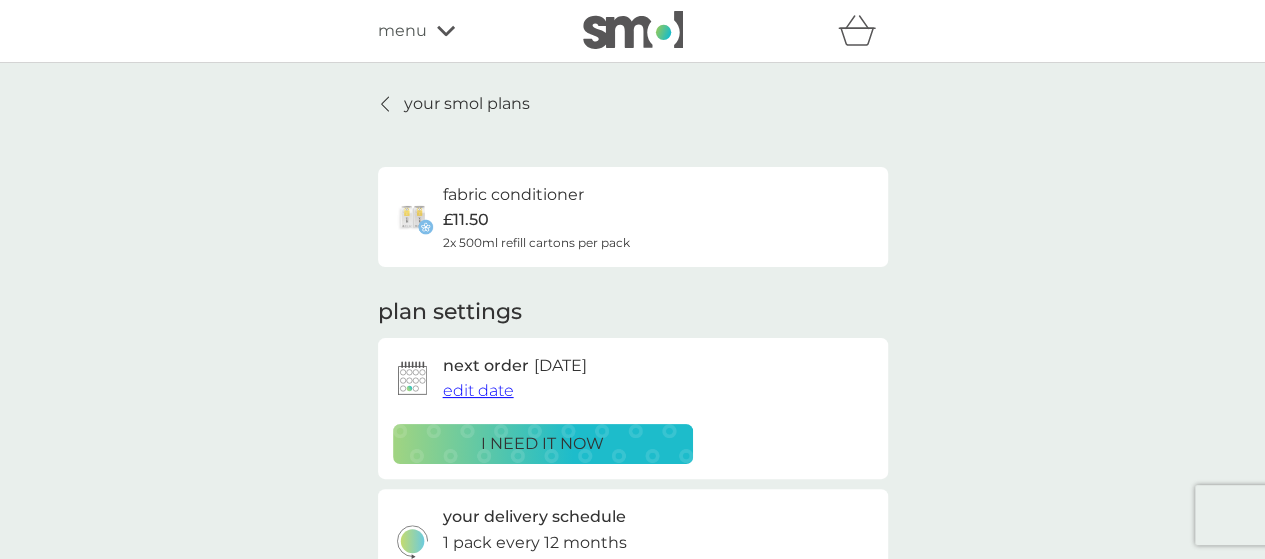 click 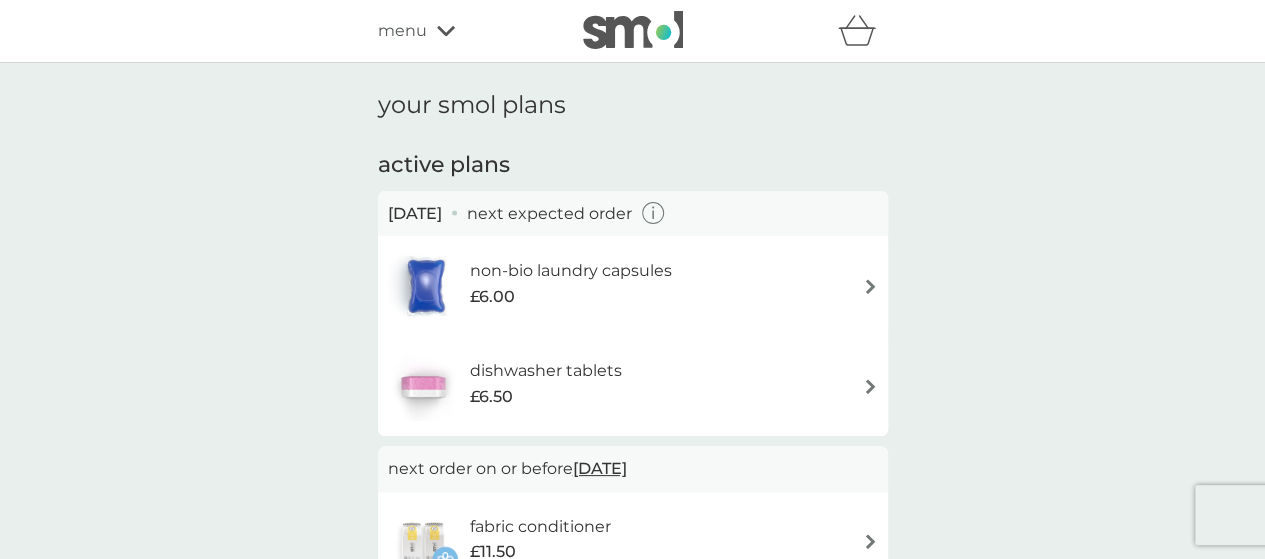 click on "menu" at bounding box center [463, 31] 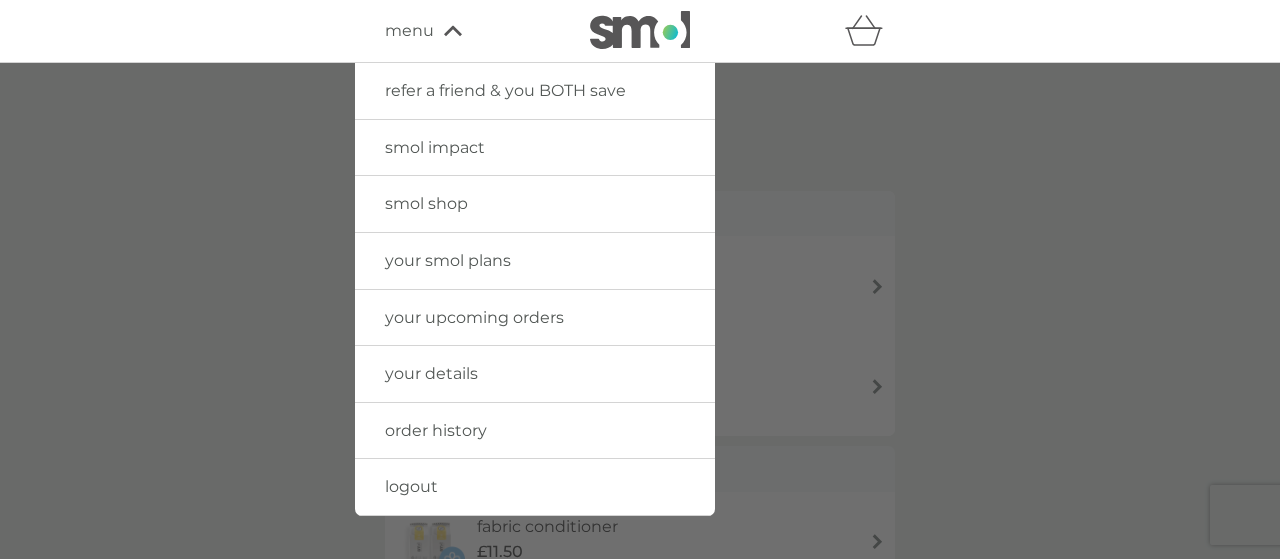 click on "order history" at bounding box center (436, 430) 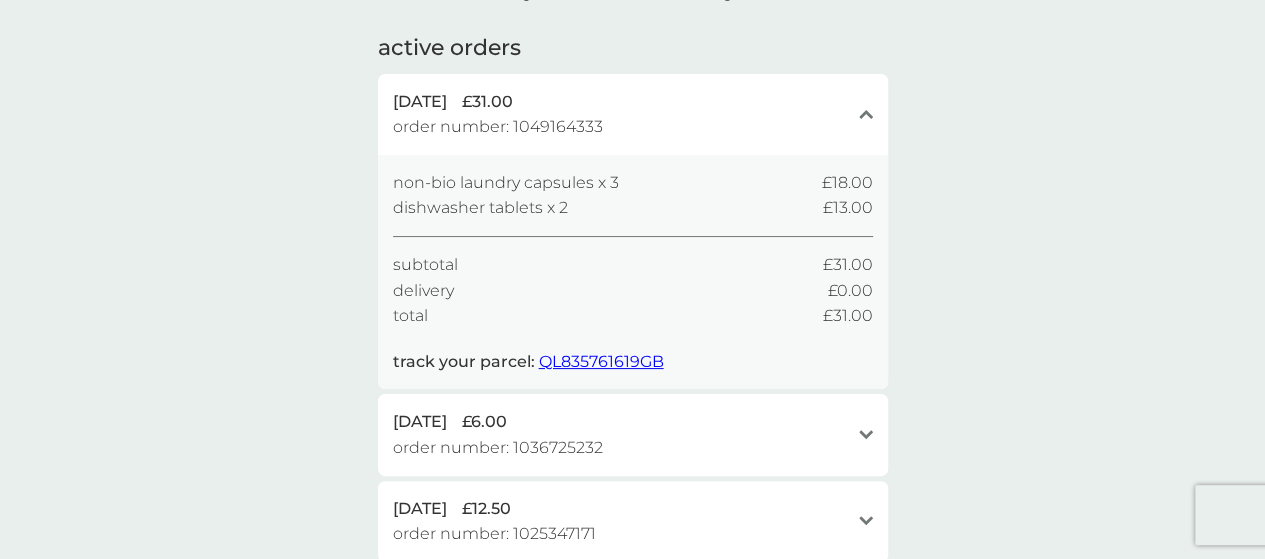 scroll, scrollTop: 120, scrollLeft: 0, axis: vertical 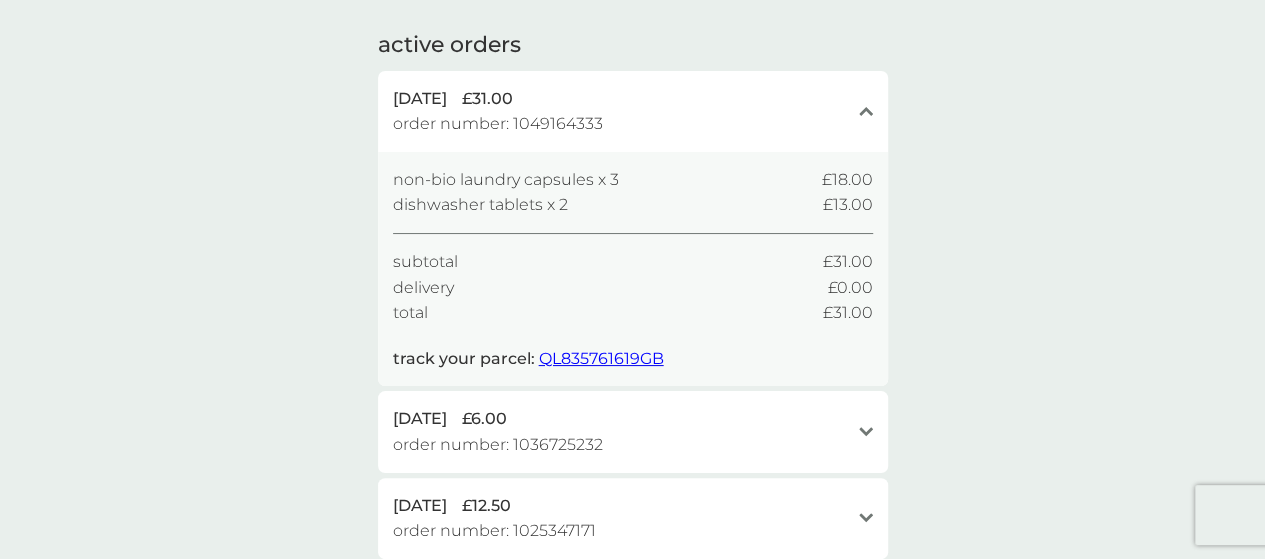 click on "your order history. active orders 11 Jul 2025 £31.00 order number:   1049164333 close non-bio laundry capsules x 3 £18.00 dishwasher tablets x 2 £13.00 subtotal £31.00 delivery £0.00 total £31.00 track your parcel:   QL835761619GB 28 Jun 2025 £6.00 order number:   1036725232 open non-bio laundry capsules x 1 £6.00 subtotal £6.00 delivery £0.00 total £6.00 track your parcel:   L12275111029346685 14 Jun 2025 £12.50 order number:   1025347171 open non-bio laundry capsules x 1 £6.00 dishwasher tablets x 1 £6.50 subtotal £12.50 delivery £0.00 total £12.50 track your parcel:   L12275111029123359 previous orders 31 May 2025 £26.00 order number:   1012072630 open non-bio laundry capsules x 1 £6.00 fabric conditioner x 1 £11.50 washing up liquid x 1 £8.50 subtotal £26.00 delivery £0.00 total £26.00 17 May 2025 £12.50 order number:   1000681259 open non-bio laundry capsules x 1 £6.00 dishwasher tablets x 1 £6.50 subtotal £12.50 delivery £0.00 total £12.50 3 May 2025 £6.00 order number:" at bounding box center [632, 634] 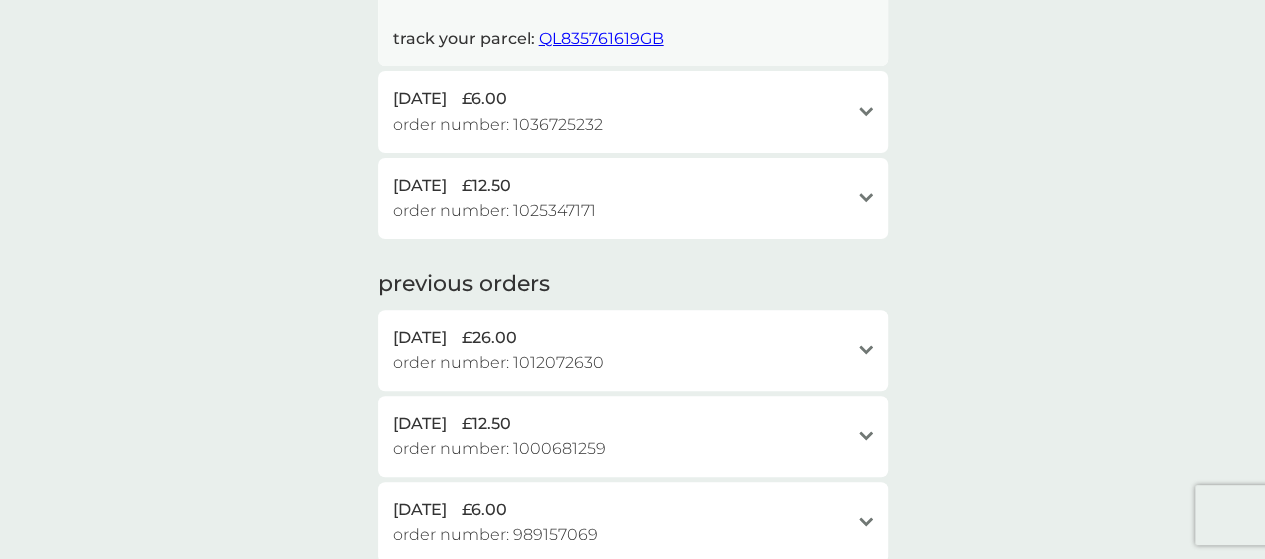 scroll, scrollTop: 560, scrollLeft: 0, axis: vertical 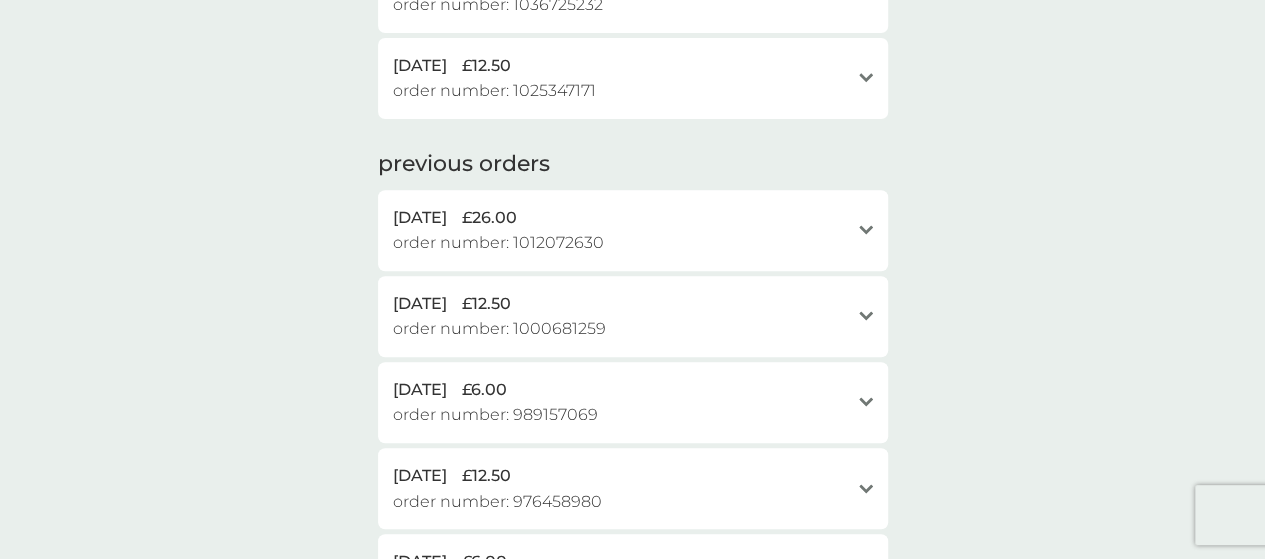 click on "open" 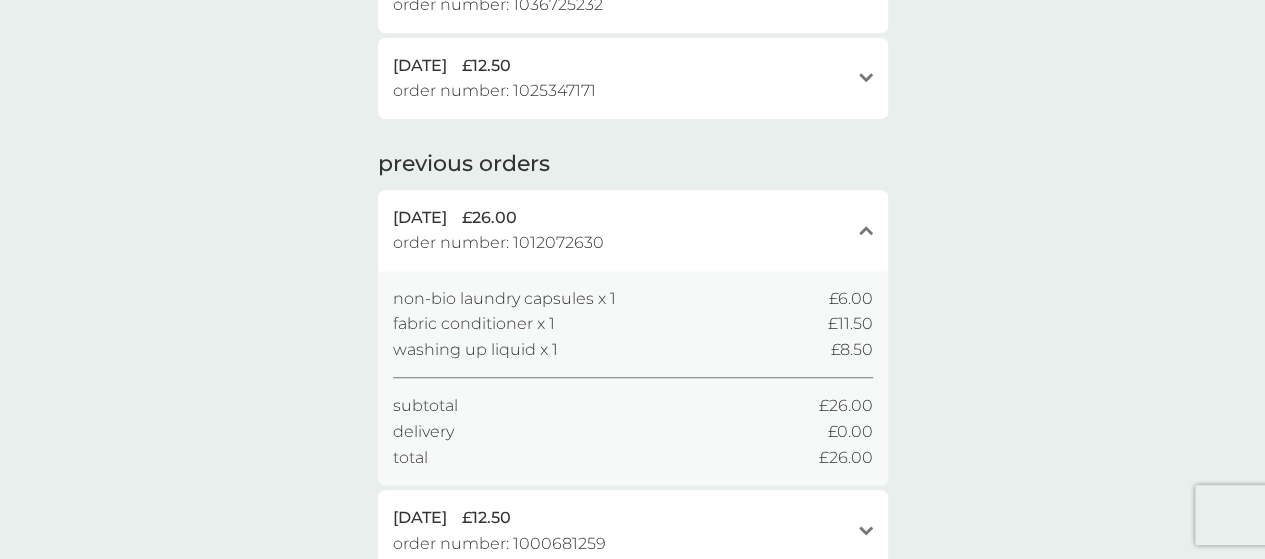 click on "your order history. active orders 11 Jul 2025 £31.00 order number:   1049164333 close non-bio laundry capsules x 3 £18.00 dishwasher tablets x 2 £13.00 subtotal £31.00 delivery £0.00 total £31.00 track your parcel:   QL835761619GB 28 Jun 2025 £6.00 order number:   1036725232 open non-bio laundry capsules x 1 £6.00 subtotal £6.00 delivery £0.00 total £6.00 track your parcel:   L12275111029346685 14 Jun 2025 £12.50 order number:   1025347171 open non-bio laundry capsules x 1 £6.00 dishwasher tablets x 1 £6.50 subtotal £12.50 delivery £0.00 total £12.50 track your parcel:   L12275111029123359 previous orders 31 May 2025 £26.00 order number:   1012072630 close non-bio laundry capsules x 1 £6.00 fabric conditioner x 1 £11.50 washing up liquid x 1 £8.50 subtotal £26.00 delivery £0.00 total £26.00 17 May 2025 £12.50 order number:   1000681259 open non-bio laundry capsules x 1 £6.00 dishwasher tablets x 1 £6.50 subtotal £12.50 delivery £0.00 total £12.50 3 May 2025 £6.00 order number:" at bounding box center [632, 302] 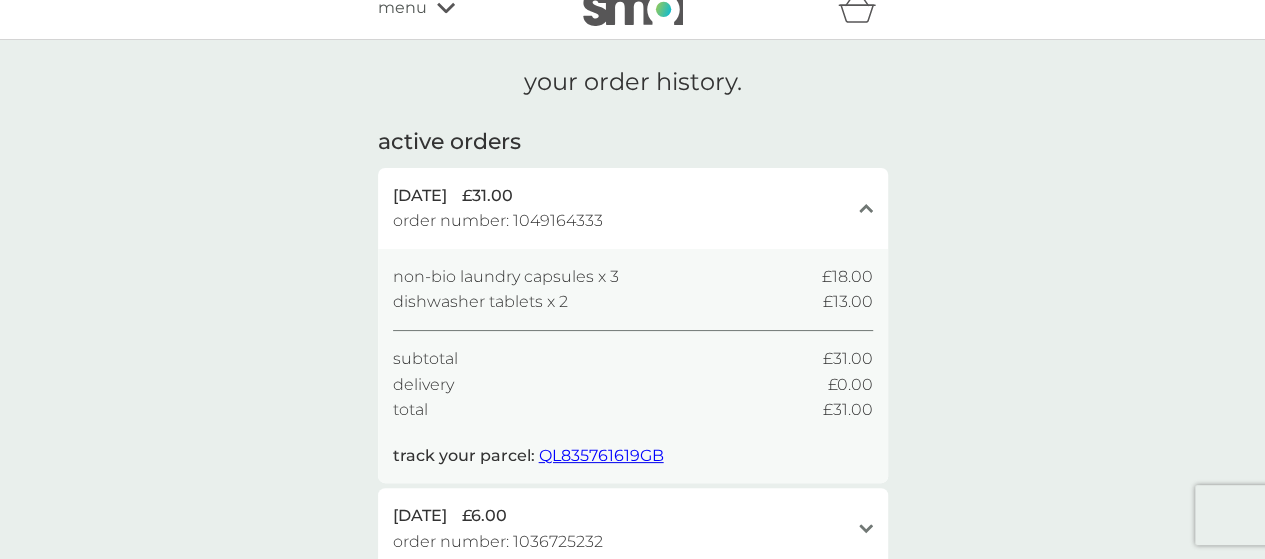scroll, scrollTop: 0, scrollLeft: 0, axis: both 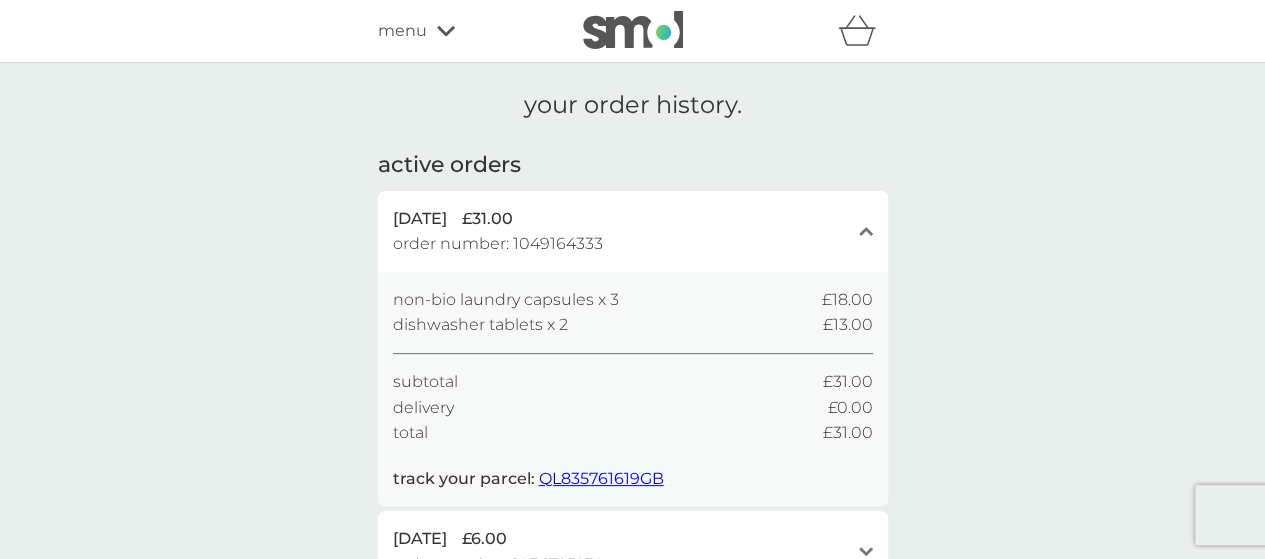 click 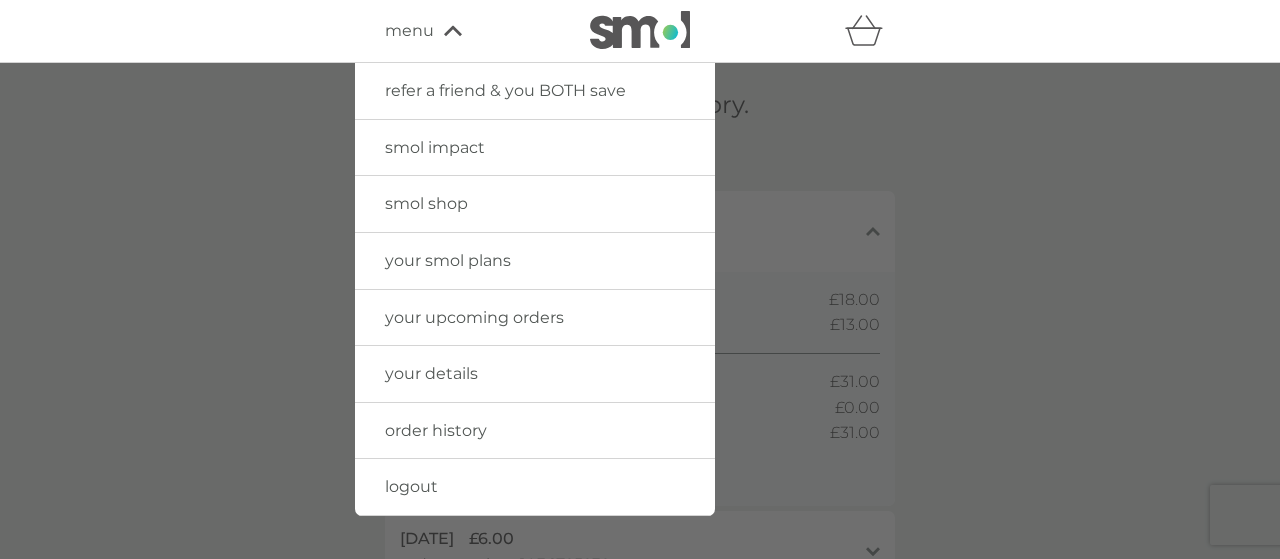 click on "your smol plans" at bounding box center (448, 260) 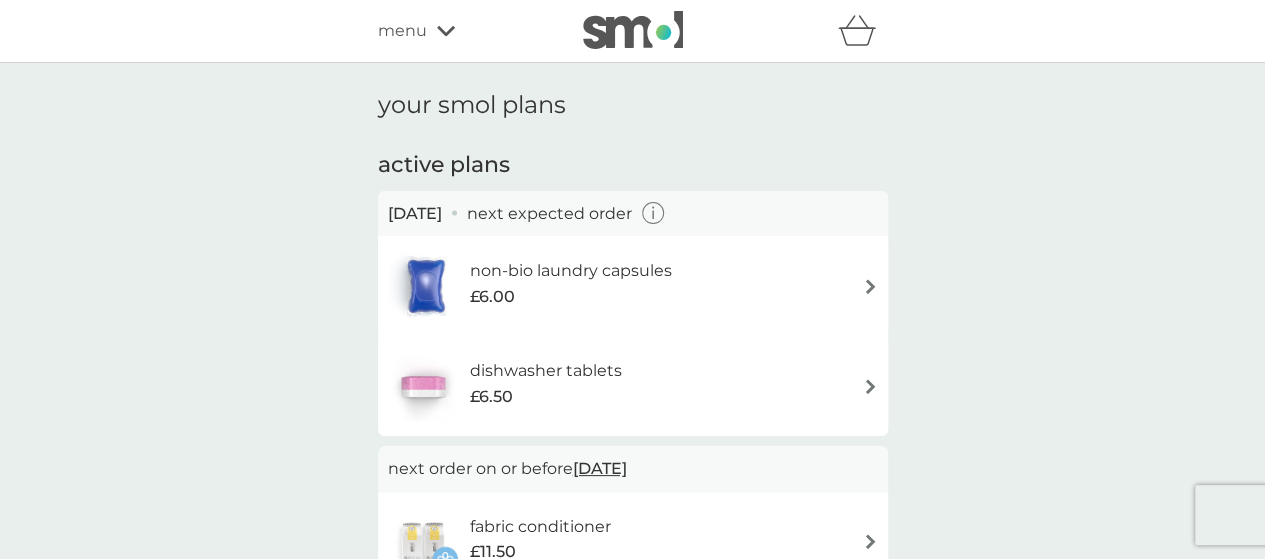 click on "31 May 2026" at bounding box center (600, 468) 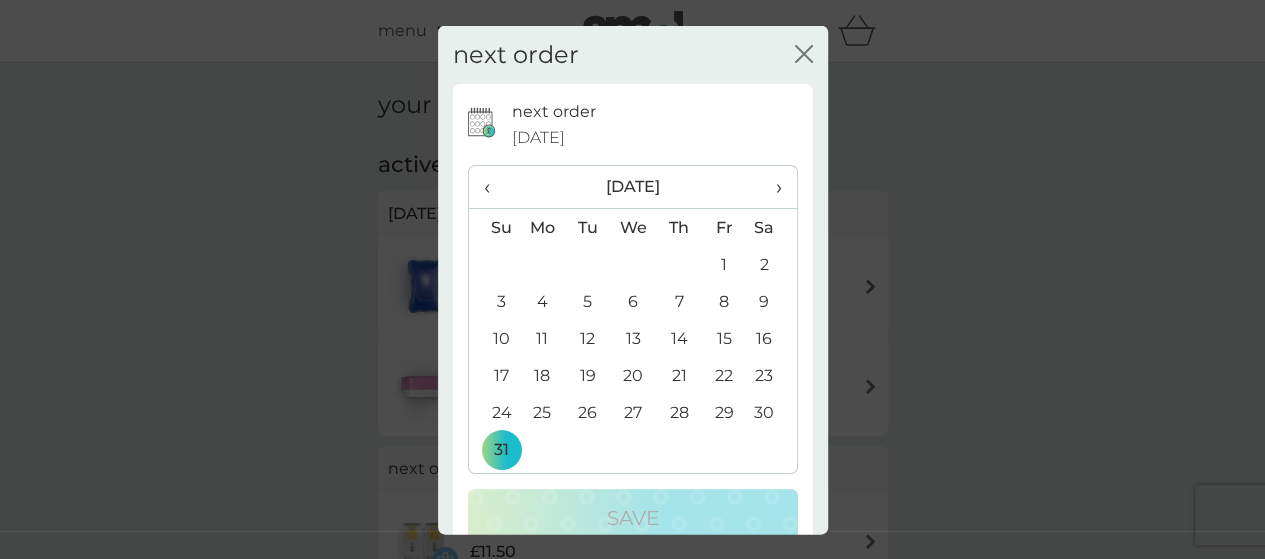 scroll, scrollTop: 41, scrollLeft: 0, axis: vertical 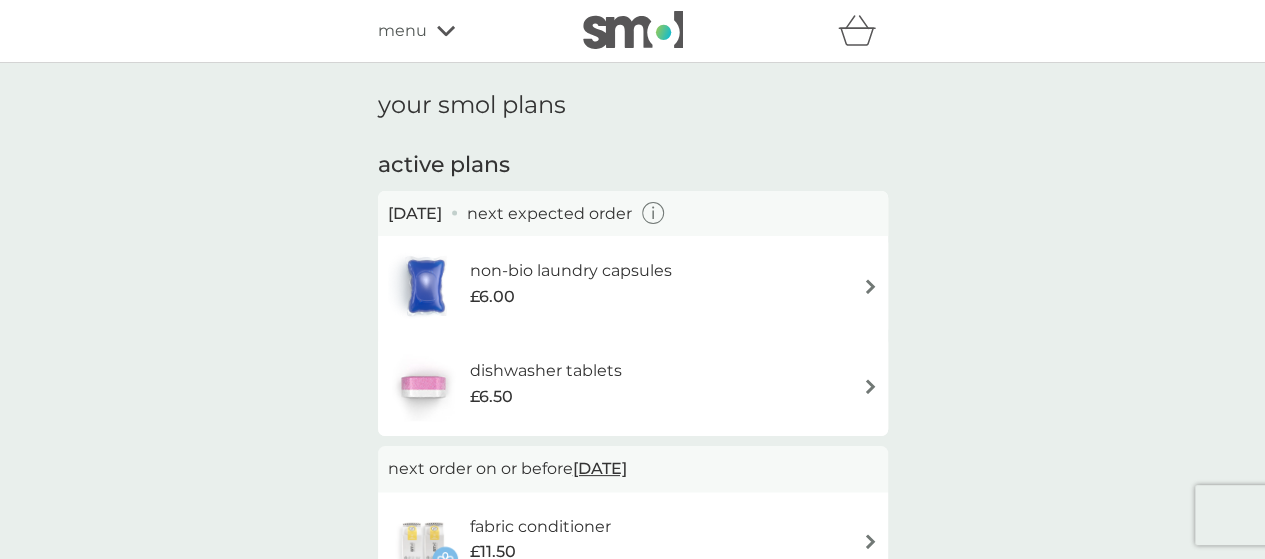 click on "your smol plans active plans 23 Aug 2025 next expected order non-bio laundry capsules £6.00 dishwasher tablets £6.50 next order on or before  31 May 2026 fabric conditioner £11.50 next order on or before  31 May 2026 washing up liquid £8.50" at bounding box center [632, 429] 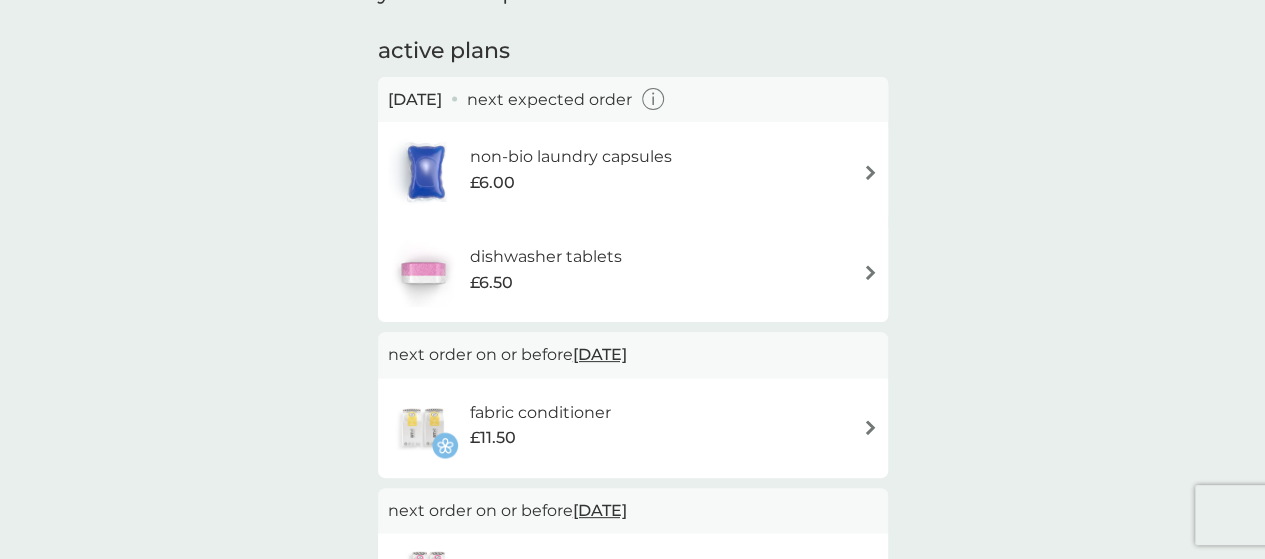 scroll, scrollTop: 280, scrollLeft: 0, axis: vertical 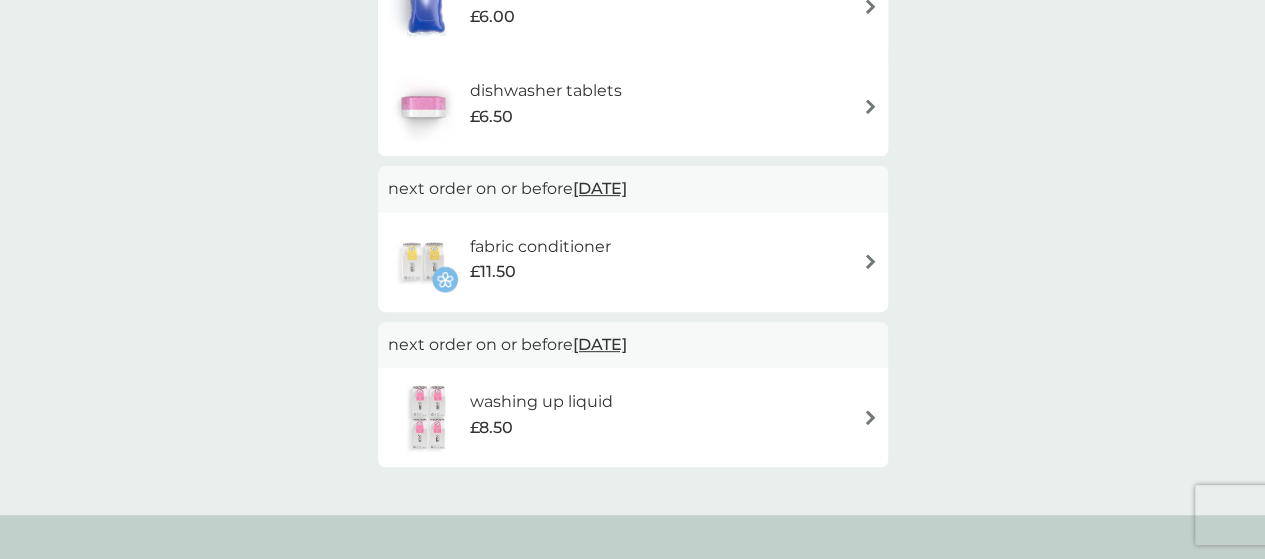 click at bounding box center [870, 261] 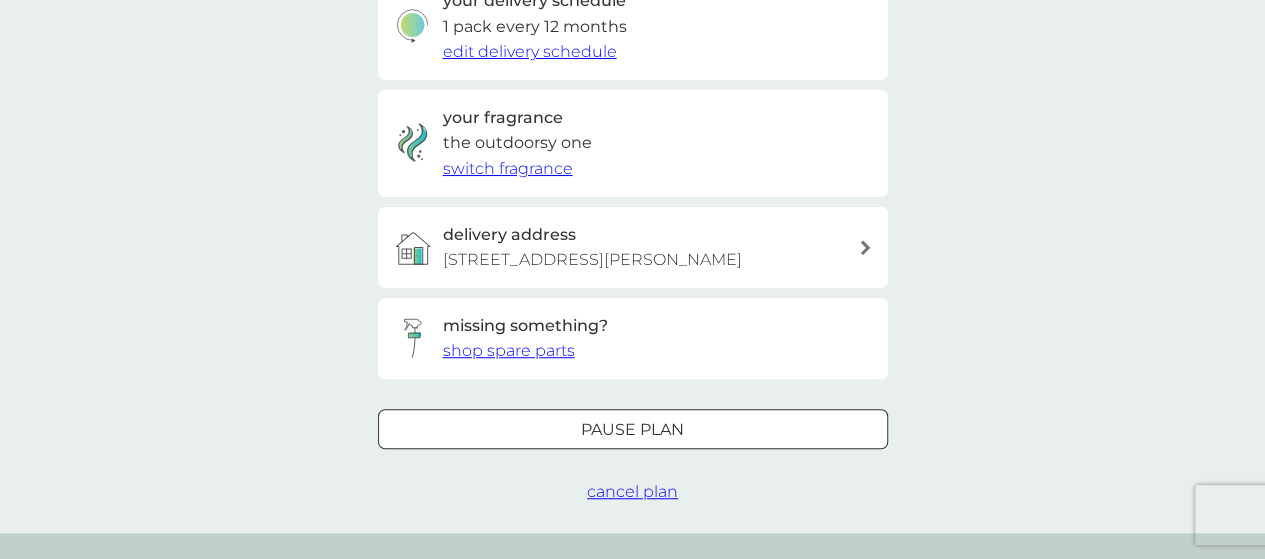 scroll, scrollTop: 520, scrollLeft: 0, axis: vertical 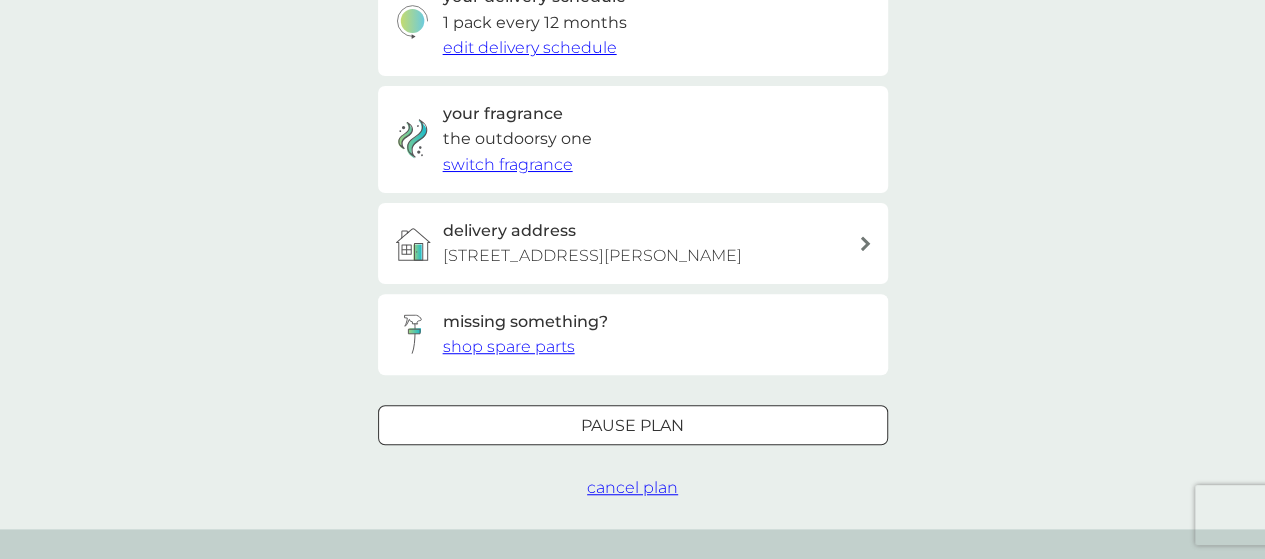 click on "cancel plan" at bounding box center [632, 487] 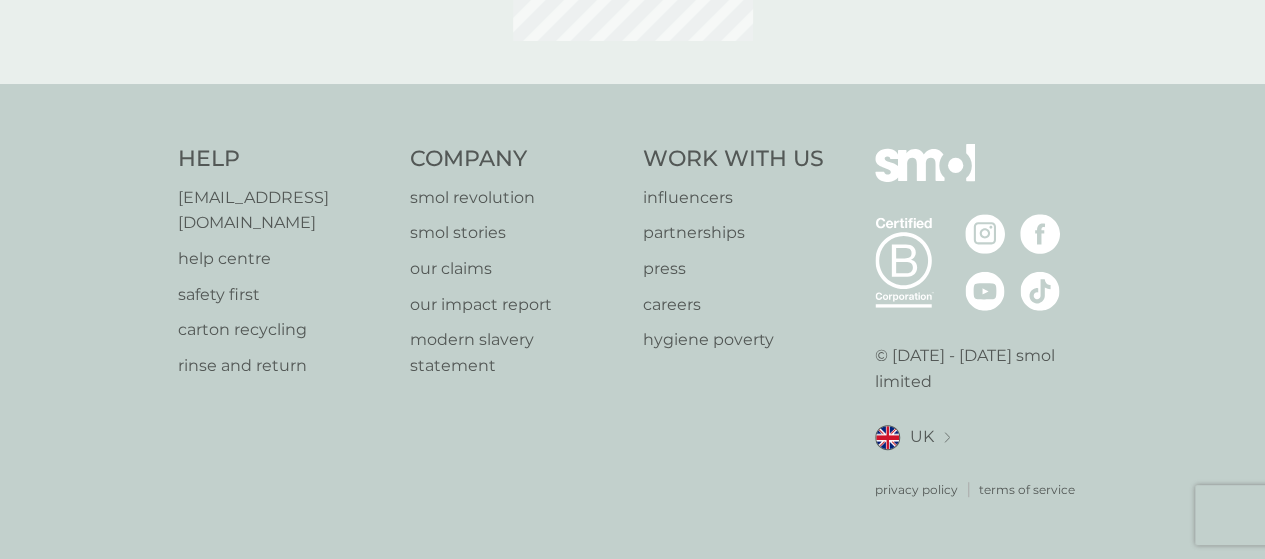 scroll, scrollTop: 0, scrollLeft: 0, axis: both 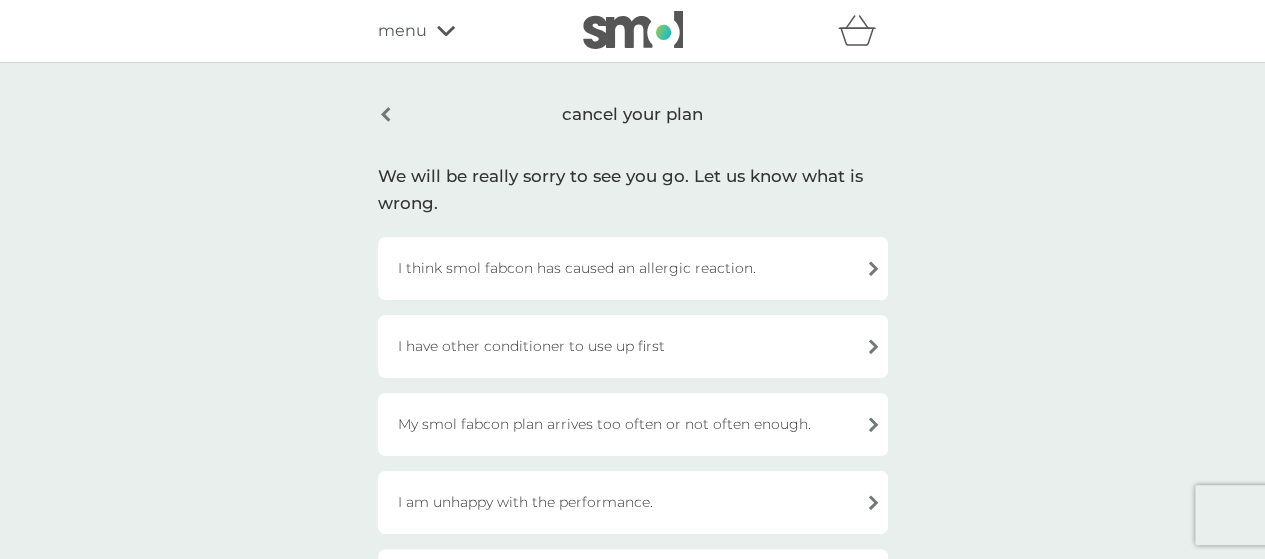 click on "cancel your plan We will be really sorry to see you go. Let us know what is wrong. I think smol fabcon has caused an allergic reaction. I have other conditioner to use up first My smol fabcon plan arrives too often or not often enough. I am unhappy with the performance. Having tried smol fabcon, I prefer my old brand. I don't like the smol fabcon fragrance. I do not like having to decant it into my bottle for life I only wanted to try out smol fabcon. I can’t recycle the cartons at home smol fabcon feels too expensive Other reason." at bounding box center [632, 585] 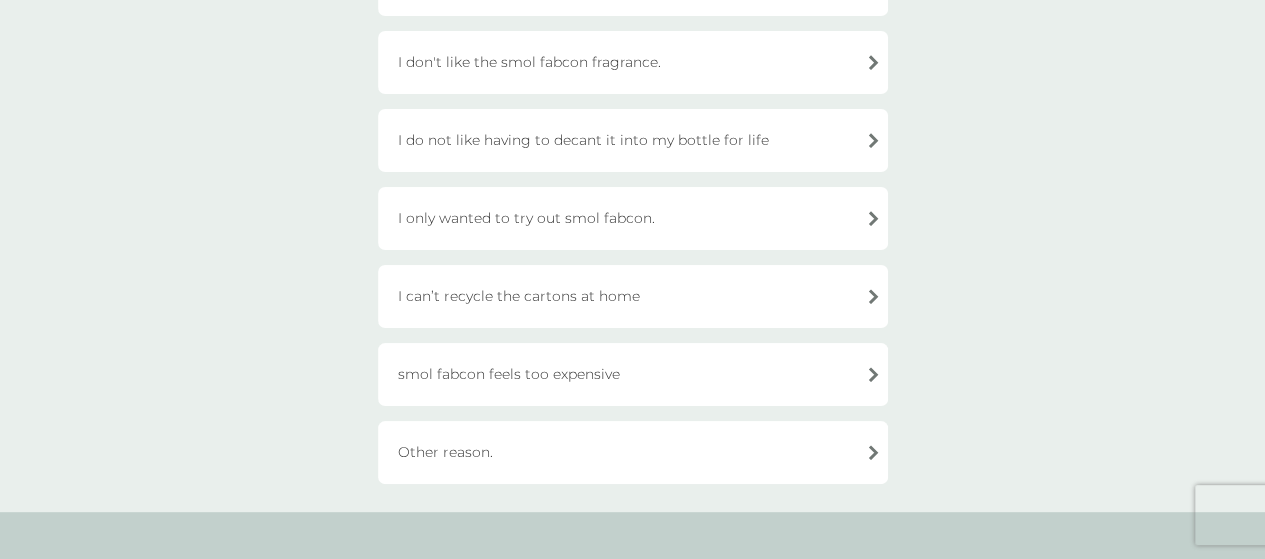 scroll, scrollTop: 600, scrollLeft: 0, axis: vertical 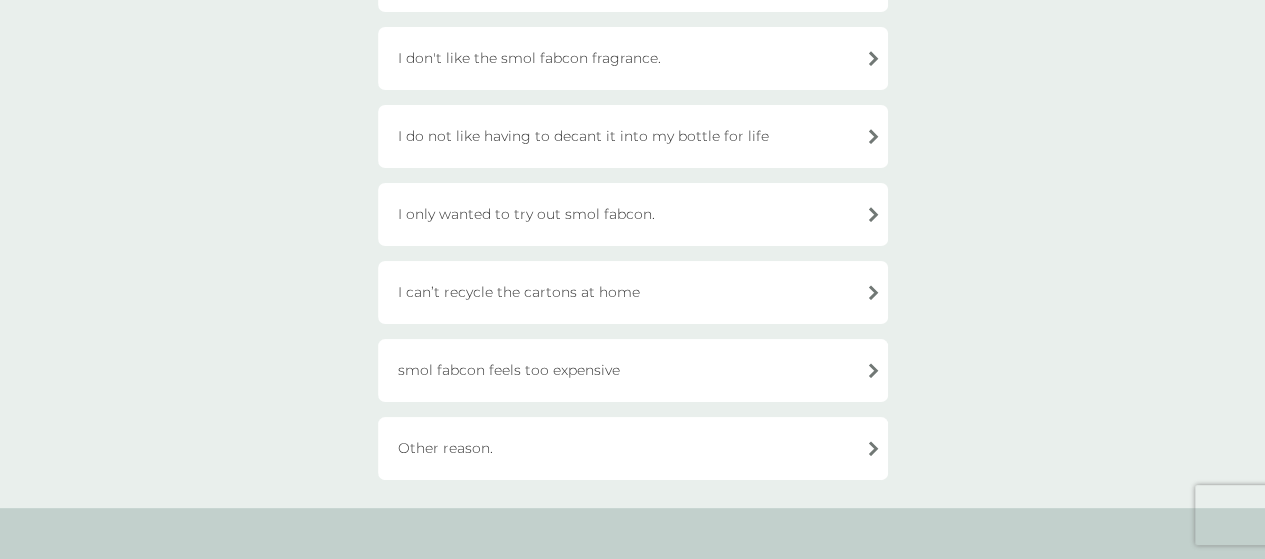 click on "Other reason." at bounding box center (633, 448) 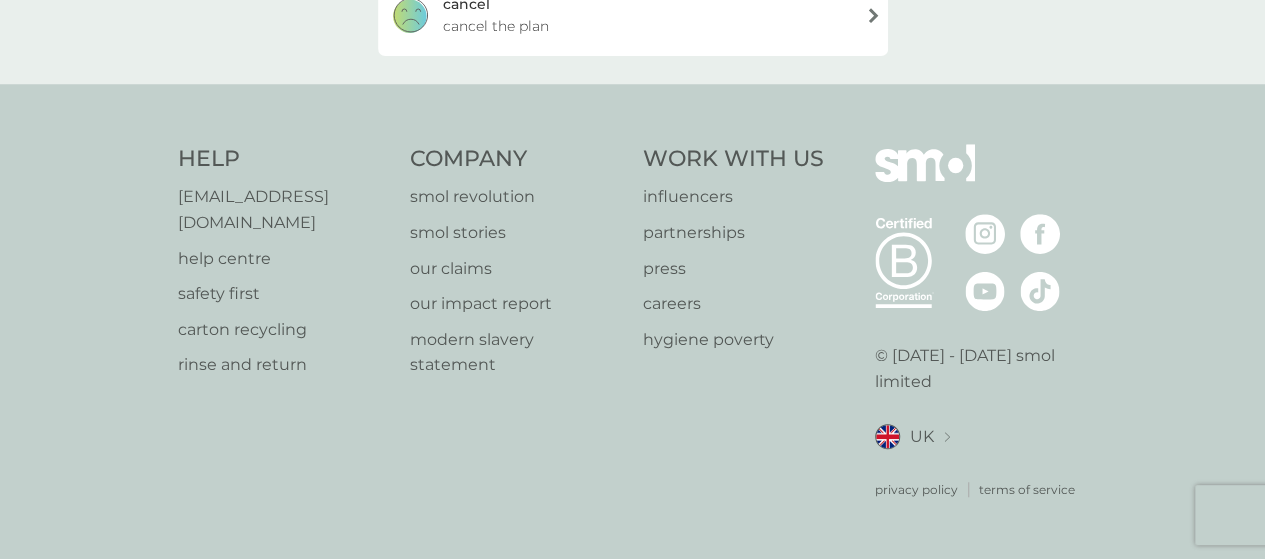 scroll, scrollTop: 514, scrollLeft: 0, axis: vertical 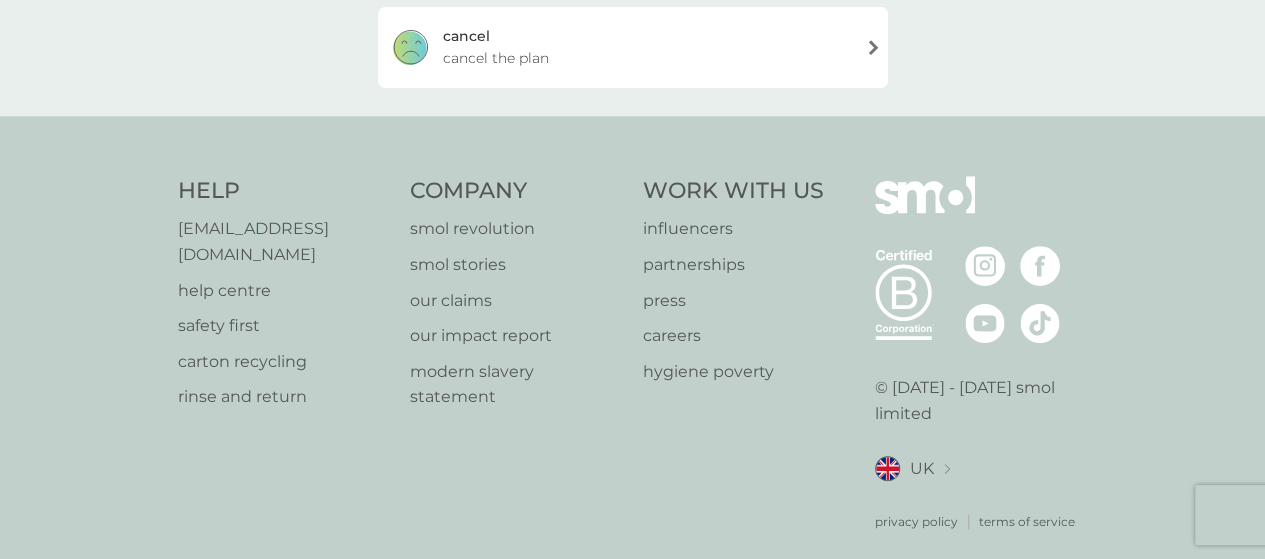 click on "cancel cancel the plan" at bounding box center (633, 47) 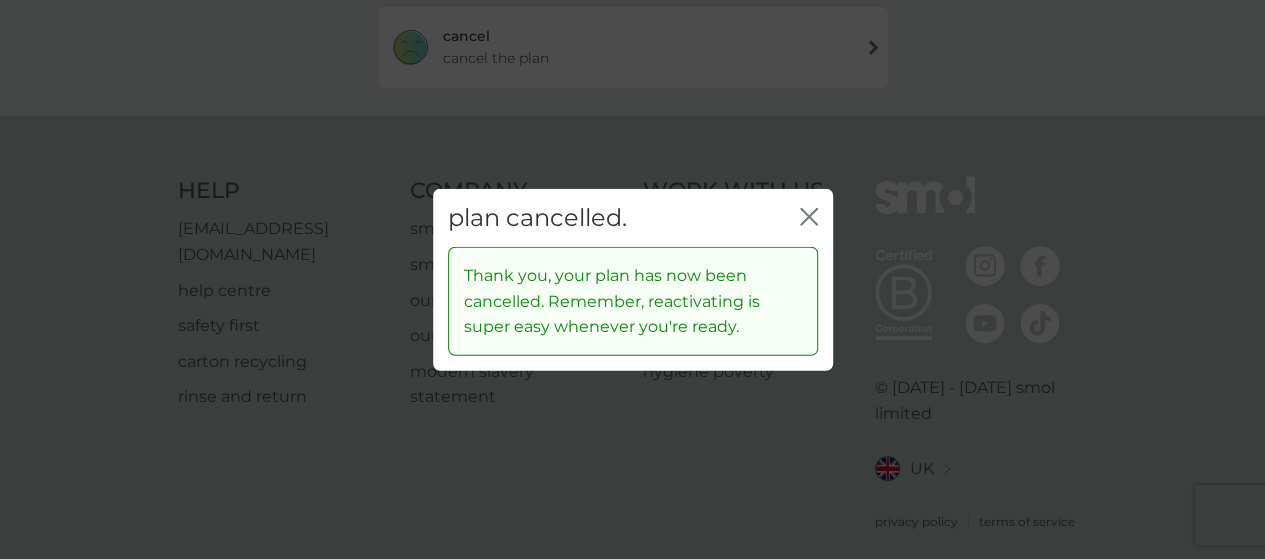click 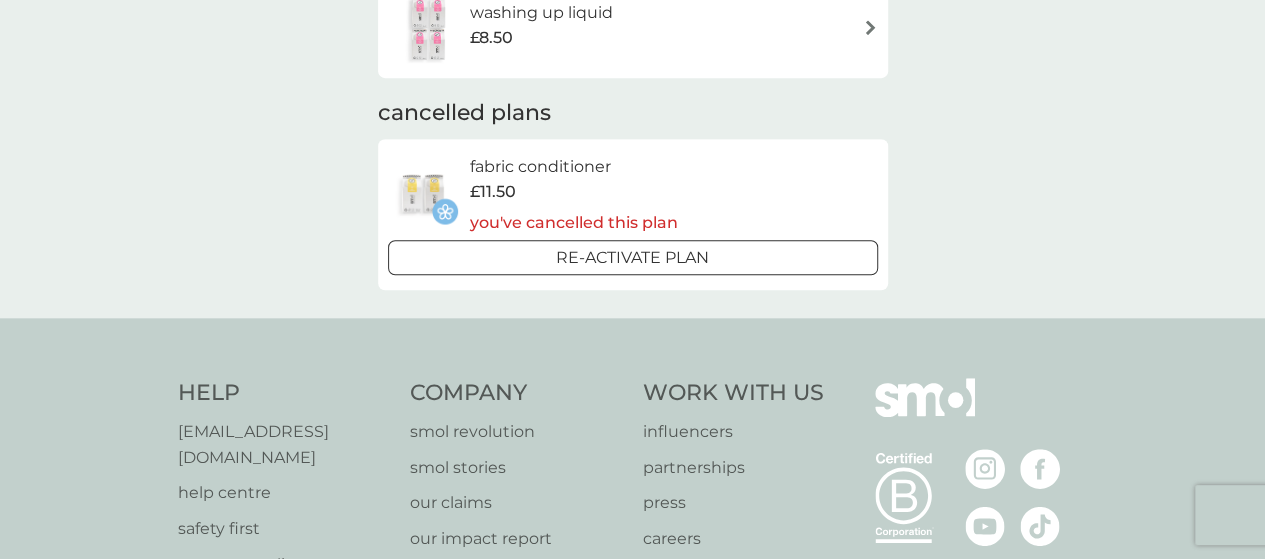 scroll, scrollTop: 0, scrollLeft: 0, axis: both 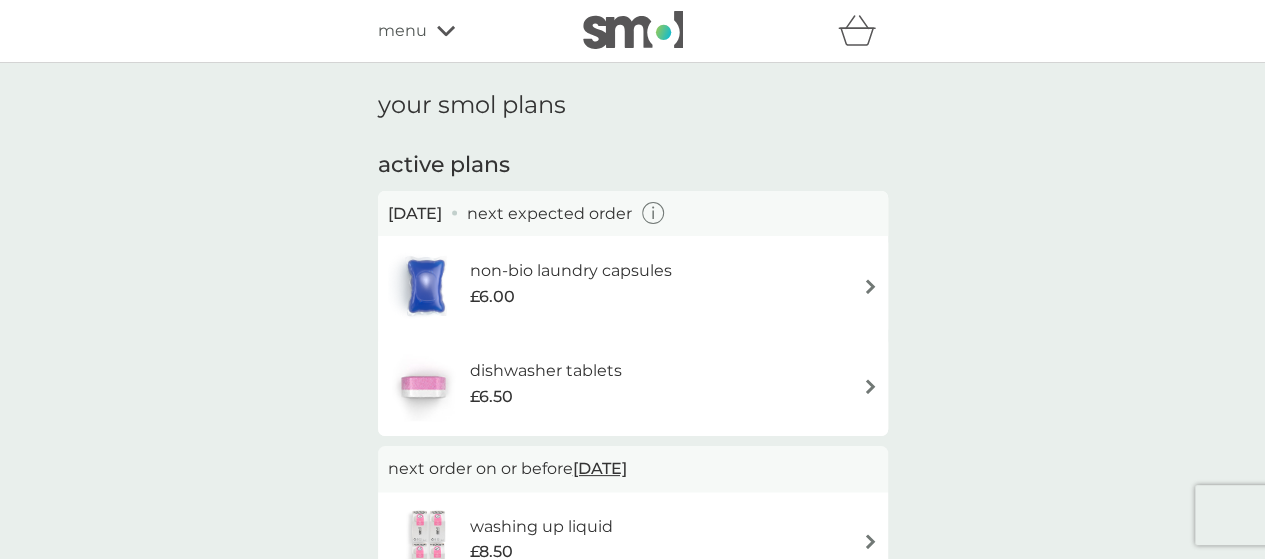 click on "your smol plans active plans 23 Aug 2025 next expected order non-bio laundry capsules £6.00 dishwasher tablets £6.50 next order on or before  31 May 2026 washing up liquid £8.50 cancelled plans fabric conditioner £11.50 you've cancelled this plan Re-activate Plan" at bounding box center [632, 447] 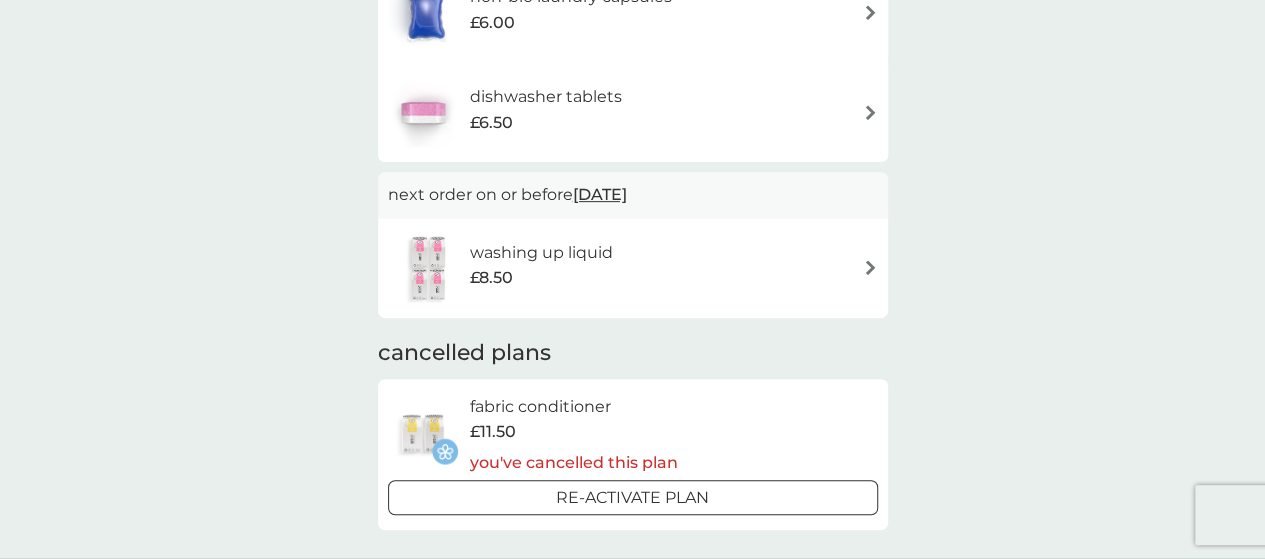 scroll, scrollTop: 320, scrollLeft: 0, axis: vertical 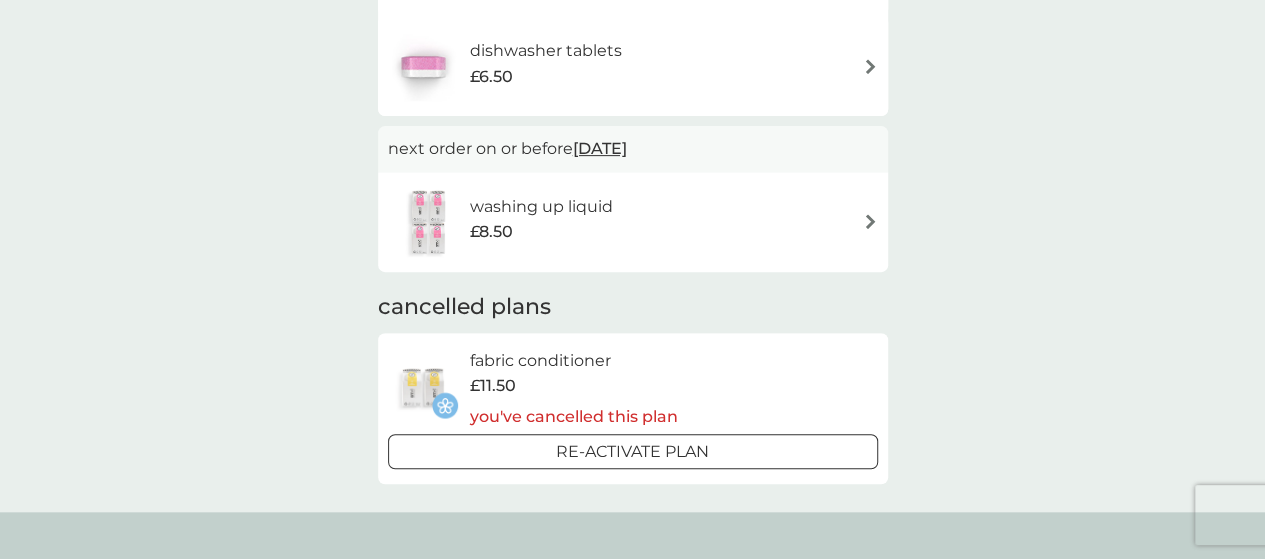 click on "washing up liquid £8.50" at bounding box center (633, 222) 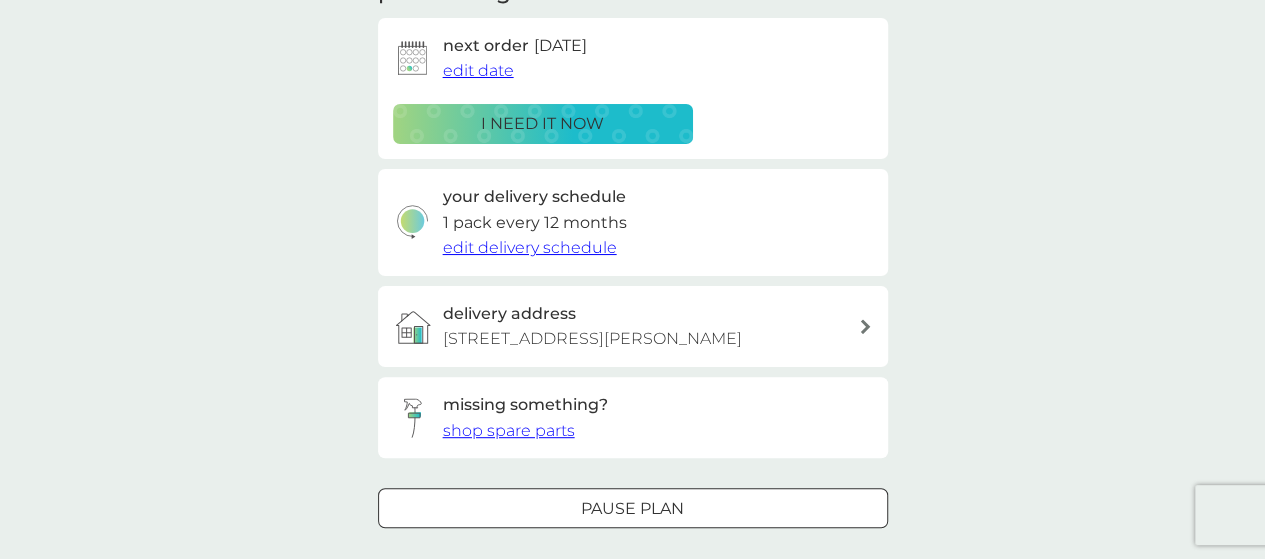 scroll, scrollTop: 0, scrollLeft: 0, axis: both 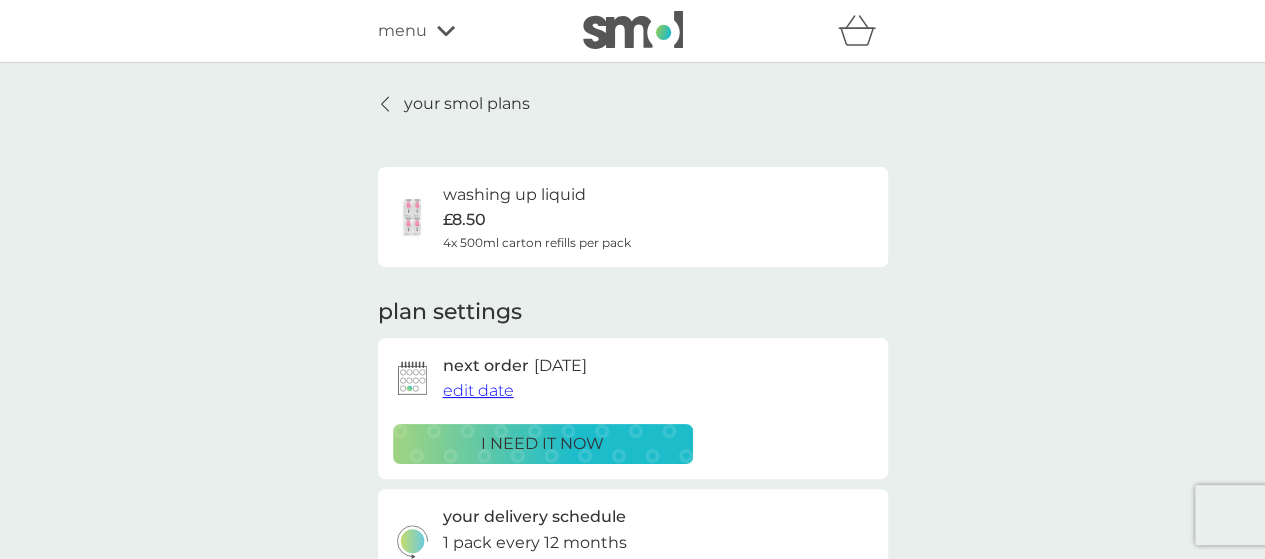 click on "your smol plans washing up liquid £8.50 4x 500ml carton refills per pack plan settings next order 31 May 2026 edit date i need it now your delivery schedule 1 pack every 12 months edit delivery schedule delivery address East House middle Newham Farm,  Milbourne Ponteland, NE20 0DJ missing something? shop spare parts Pause plan cancel plan" at bounding box center (632, 497) 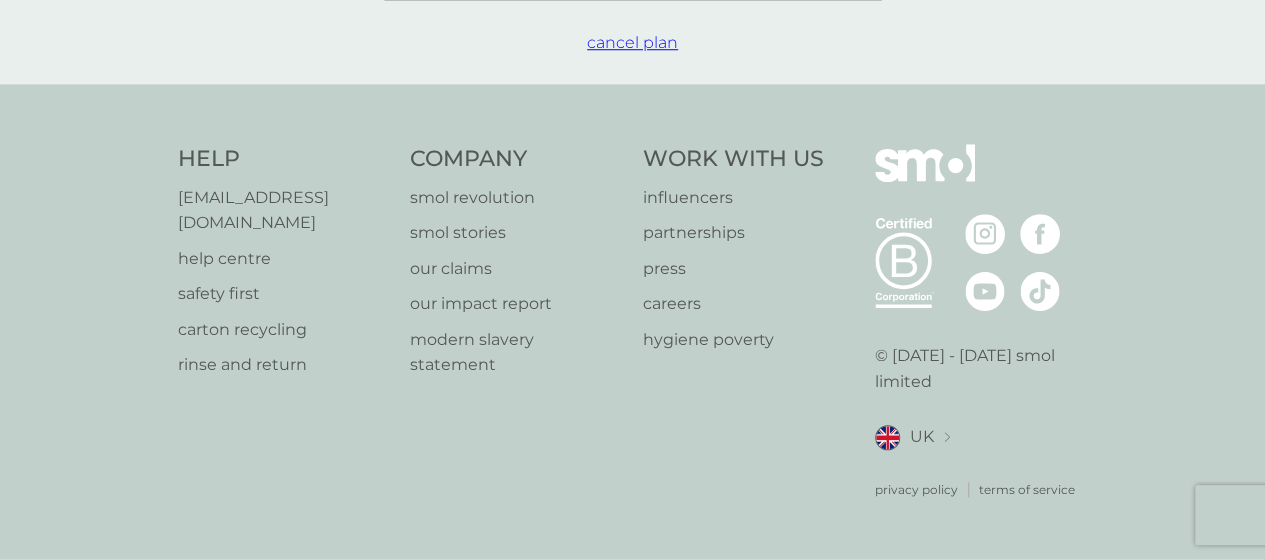 scroll, scrollTop: 808, scrollLeft: 0, axis: vertical 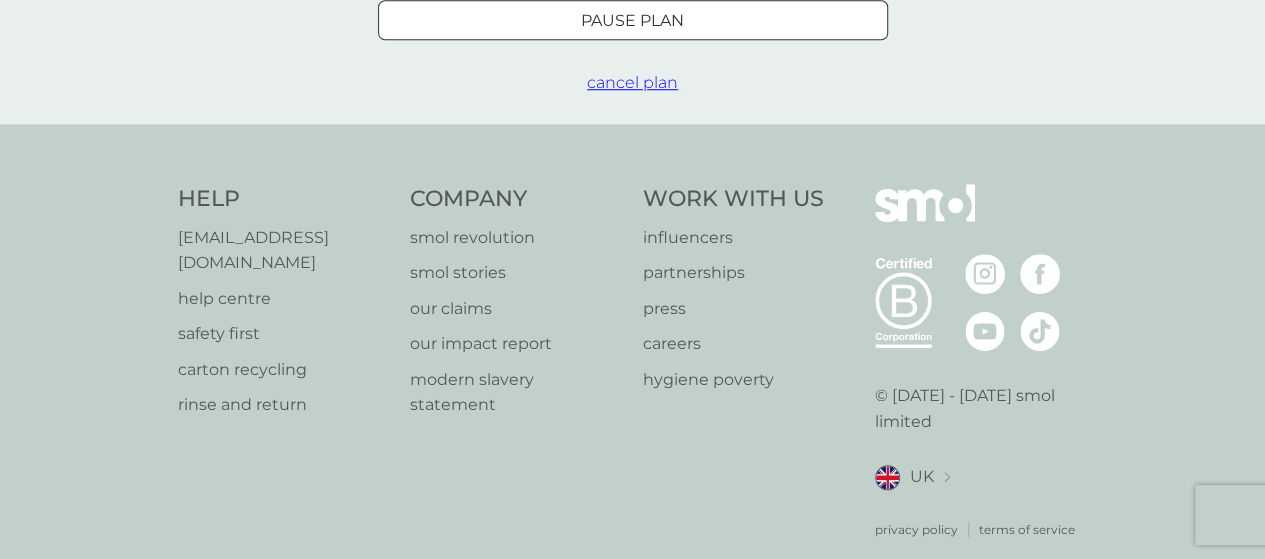 click on "cancel plan" at bounding box center (632, 82) 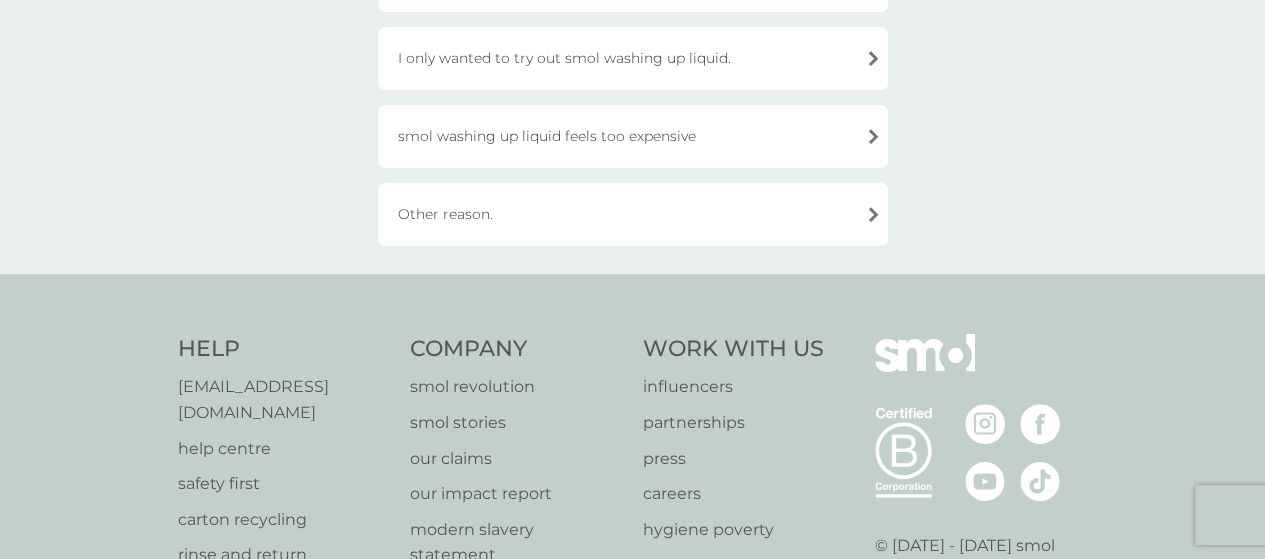 scroll, scrollTop: 680, scrollLeft: 0, axis: vertical 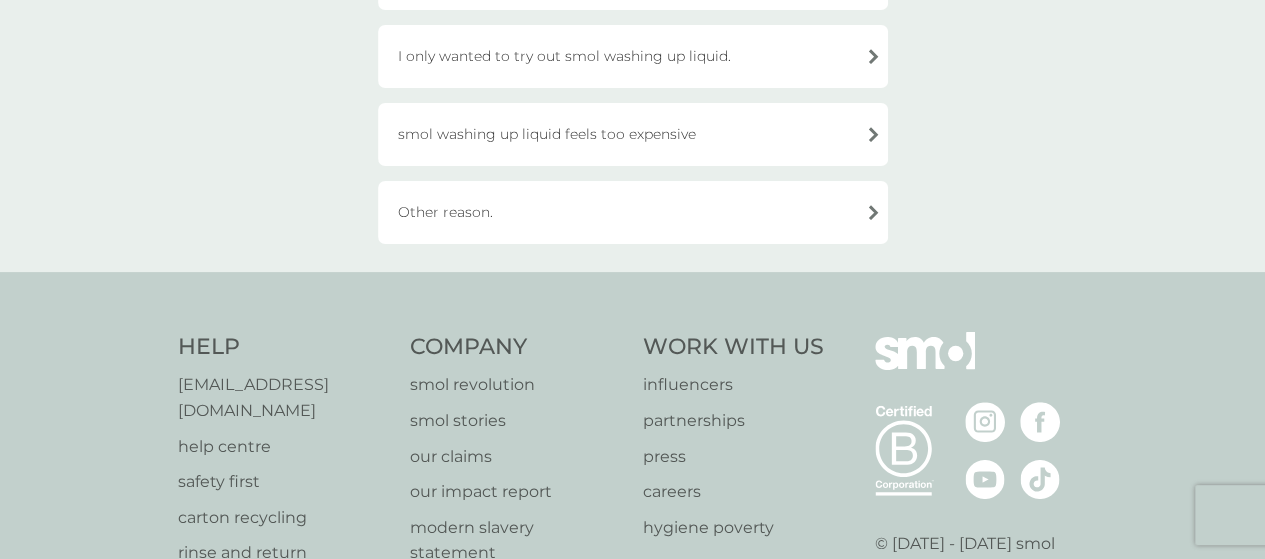 click on "Other reason." at bounding box center (633, 212) 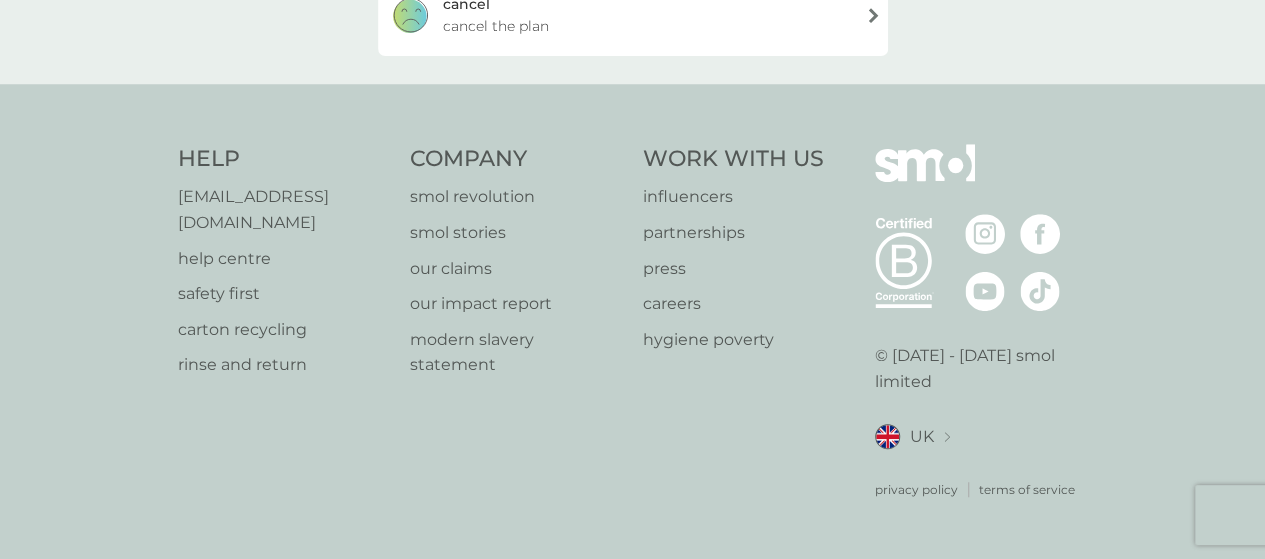 scroll, scrollTop: 514, scrollLeft: 0, axis: vertical 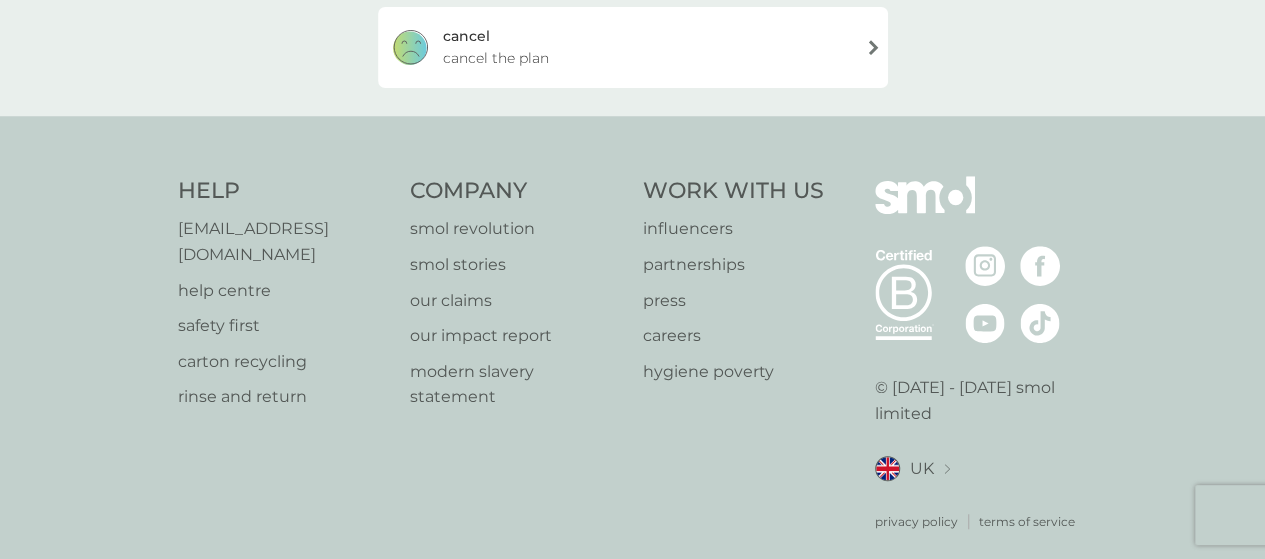 click on "cancel cancel the plan" at bounding box center [633, 47] 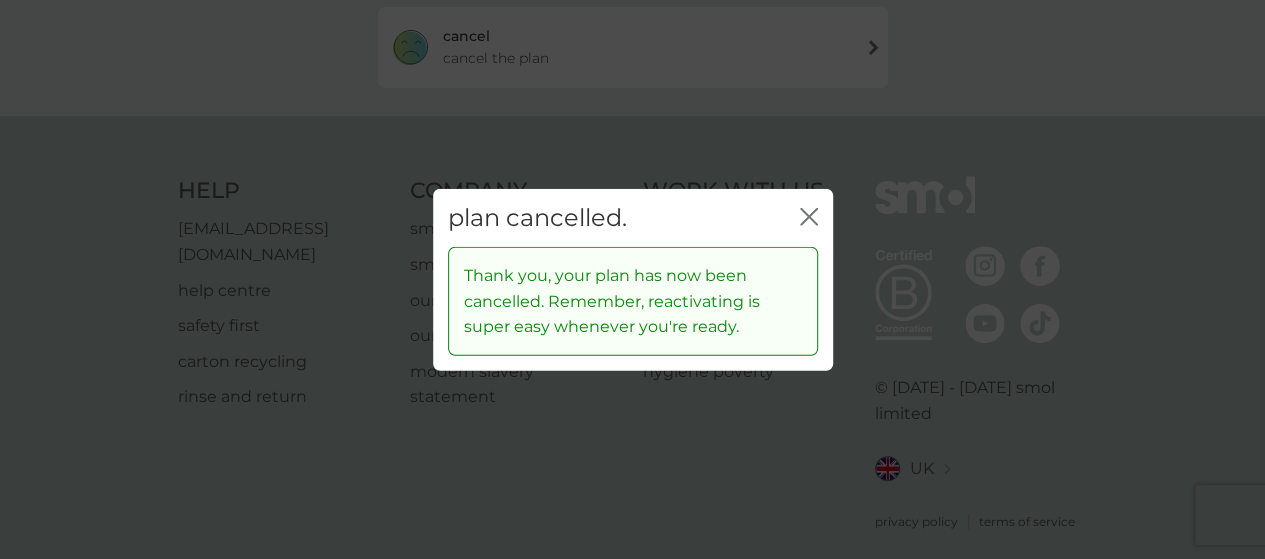 click 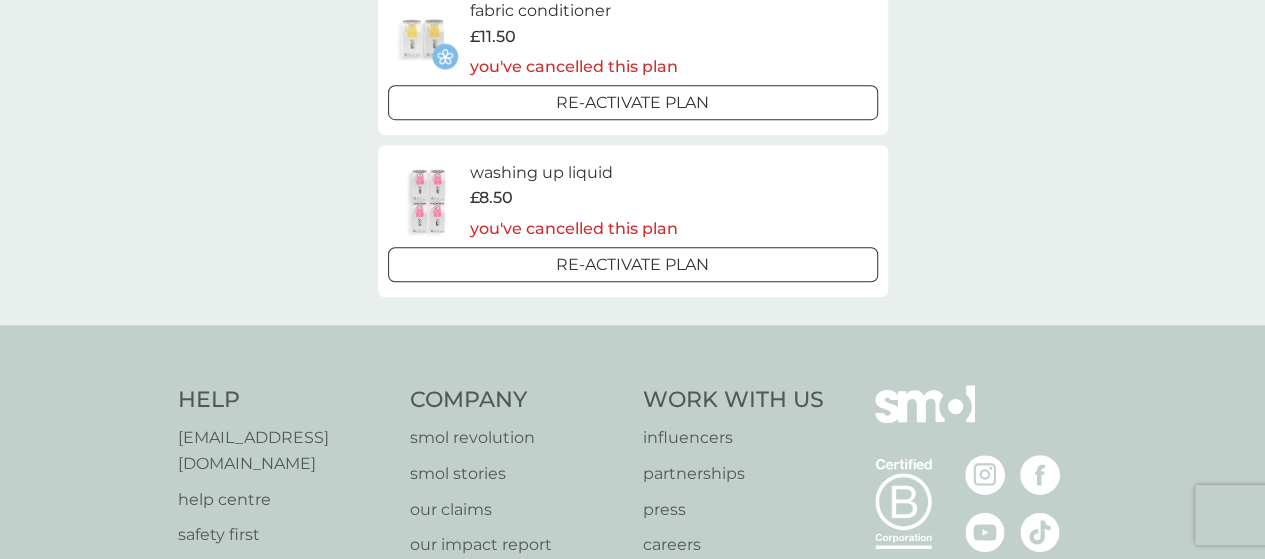 scroll, scrollTop: 0, scrollLeft: 0, axis: both 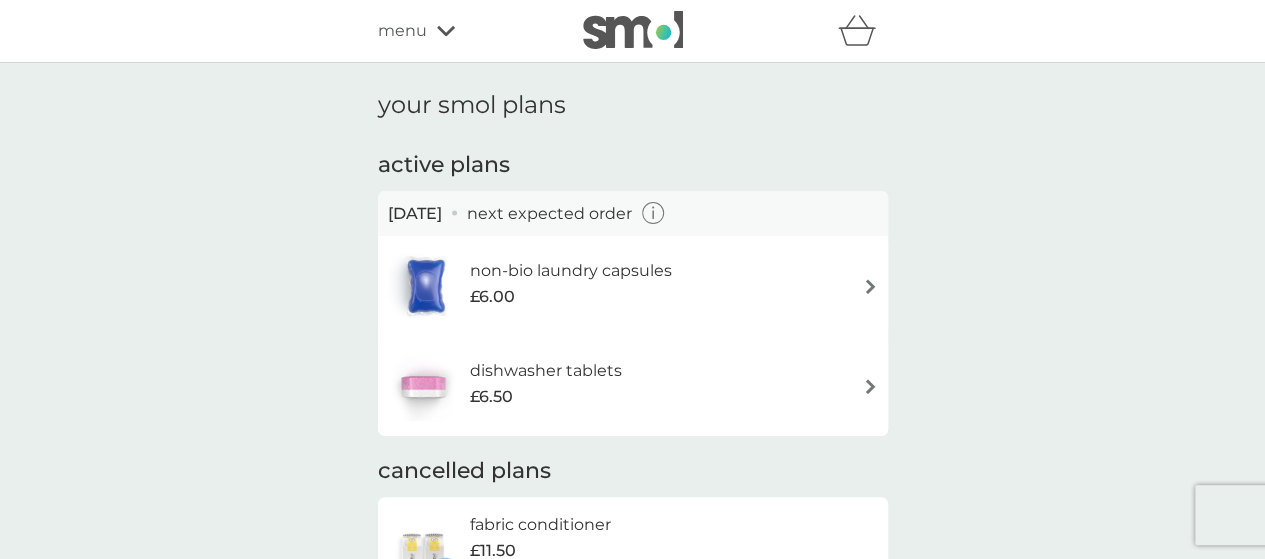 click 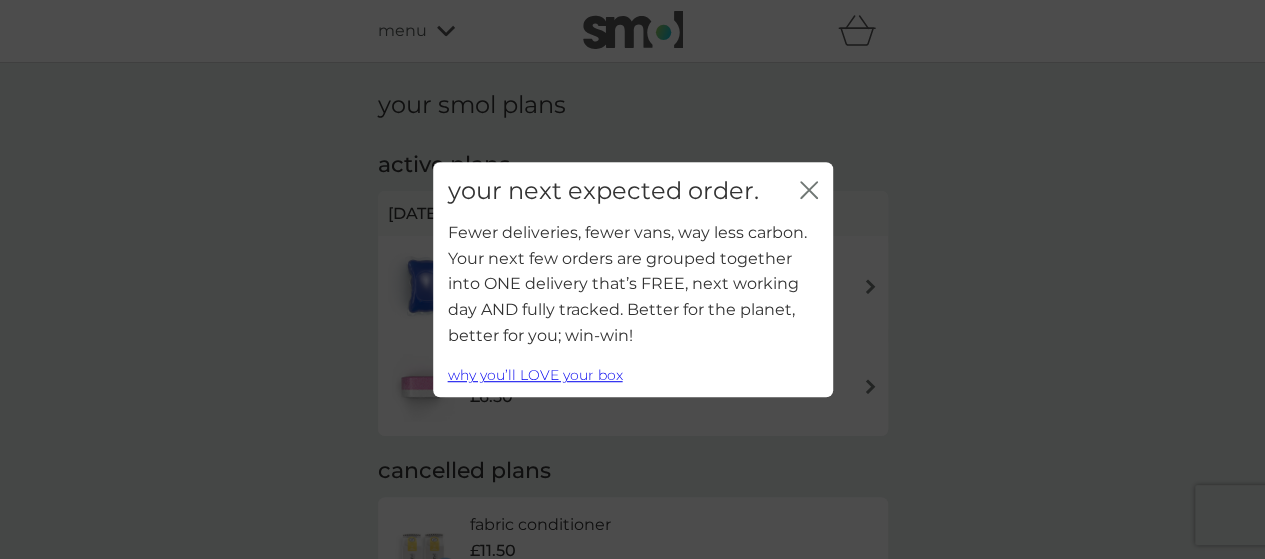 click 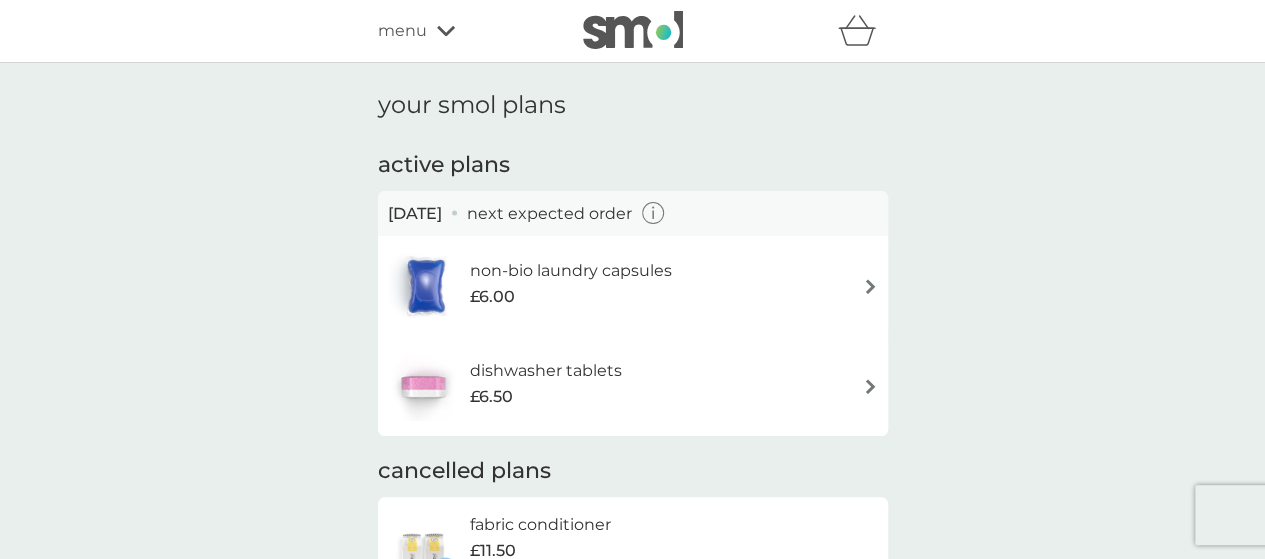 click on "your smol plans active plans 23 Aug 2025 next expected order non-bio laundry capsules £6.00 dishwasher tablets £6.50 cancelled plans fabric conditioner £11.50 you've cancelled this plan Re-activate Plan washing up liquid £8.50 you've cancelled this plan Re-activate Plan" at bounding box center [632, 451] 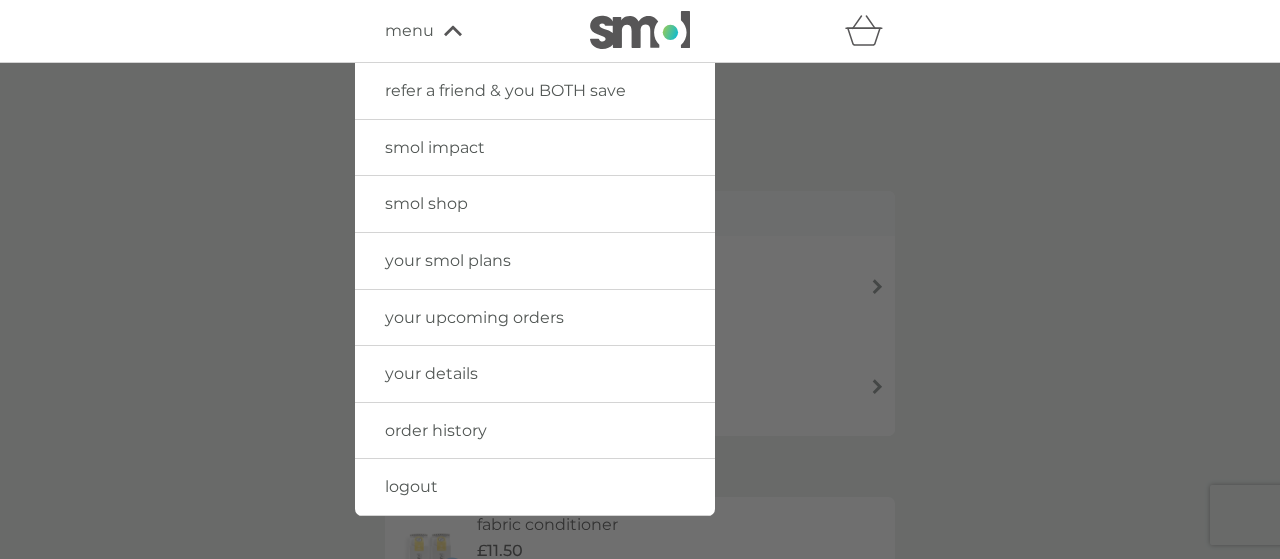 click on "your smol plans" at bounding box center (448, 260) 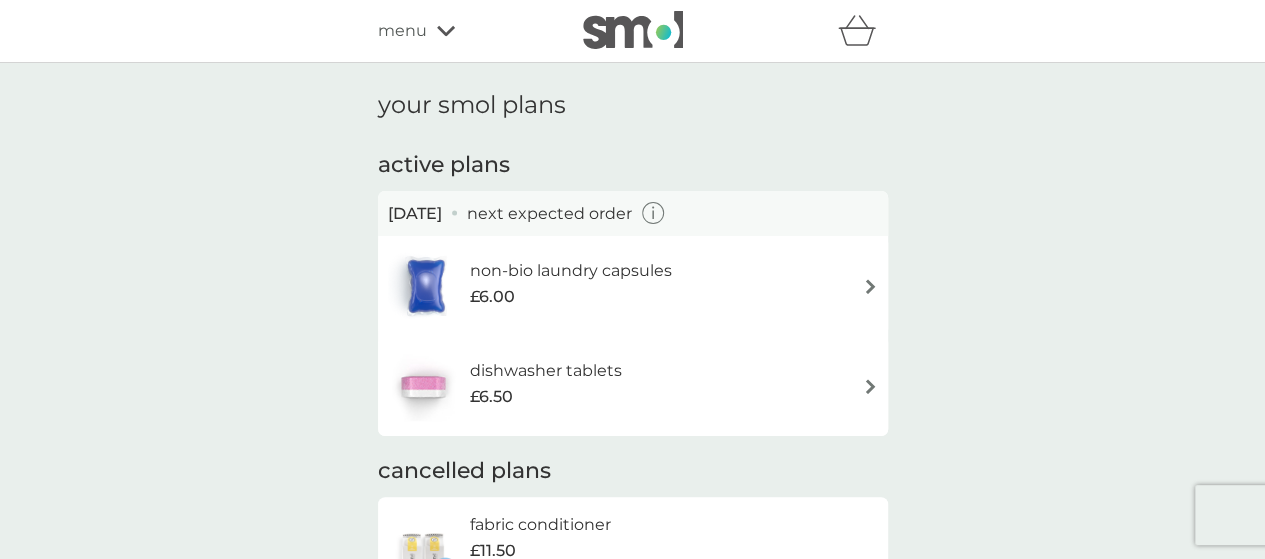 click on "non-bio laundry capsules £6.00" at bounding box center (633, 286) 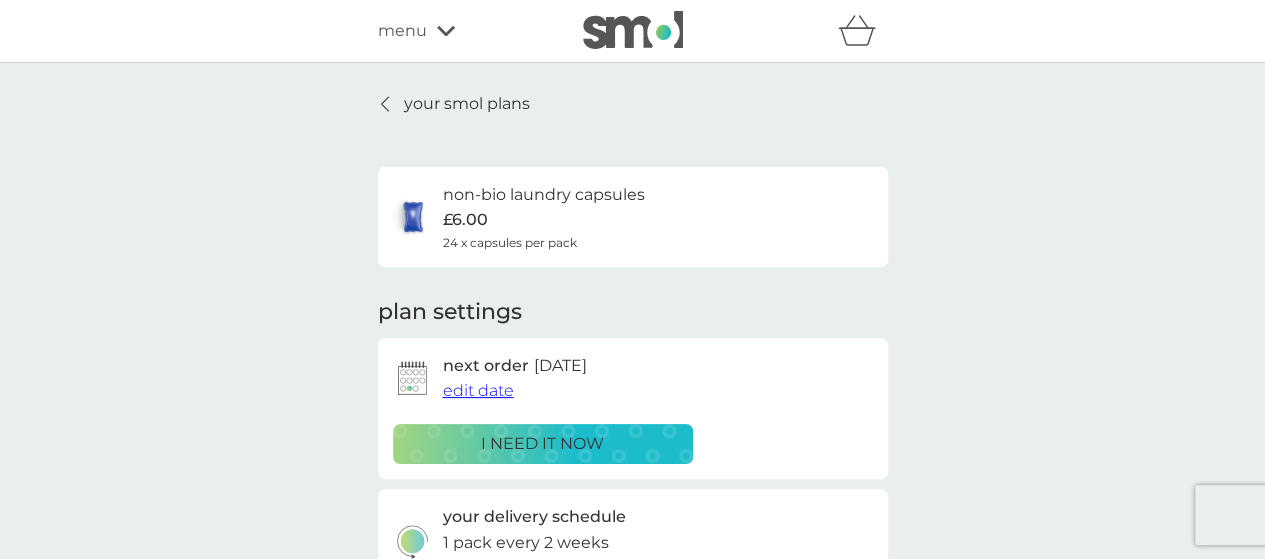 click on "your smol plans non-bio laundry capsules £6.00 24 x capsules per pack plan settings next order 23 Aug 2025 edit date i need it now your delivery schedule 1 pack every 2 weeks edit delivery schedule delivery address East House middle Newham Farm,  Milbourne Ponteland, NE20 0DJ donate a wash give back and add 30p to your ongoing plan to donate 2 laundry capsules to The Hygiene Bank charity. ADD TO PLAN Pause plan cancel plan" at bounding box center [632, 553] 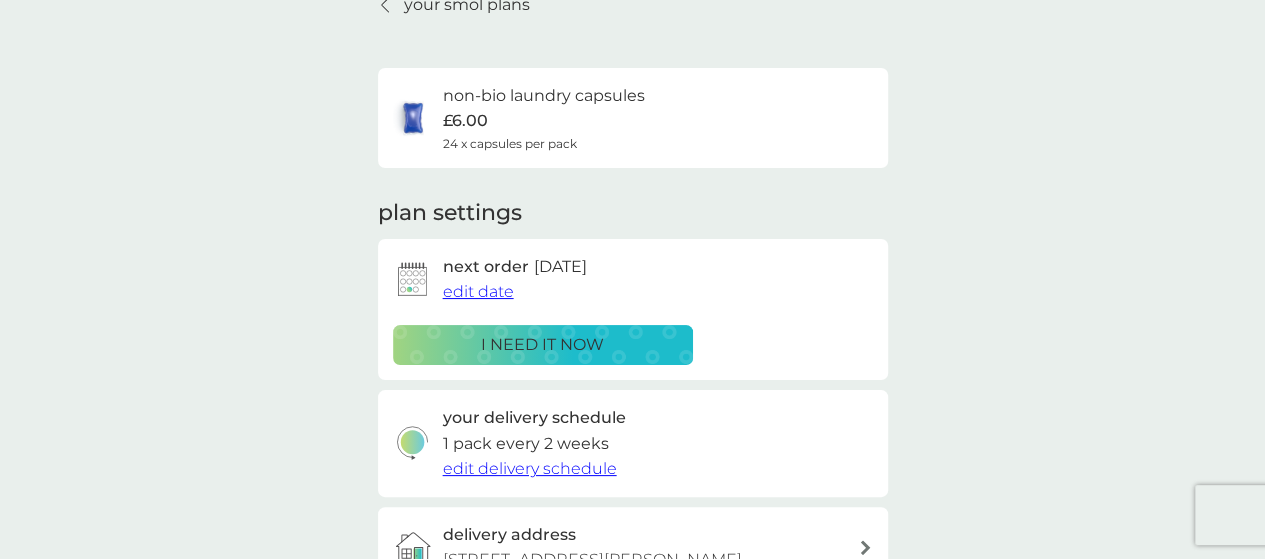 scroll, scrollTop: 0, scrollLeft: 0, axis: both 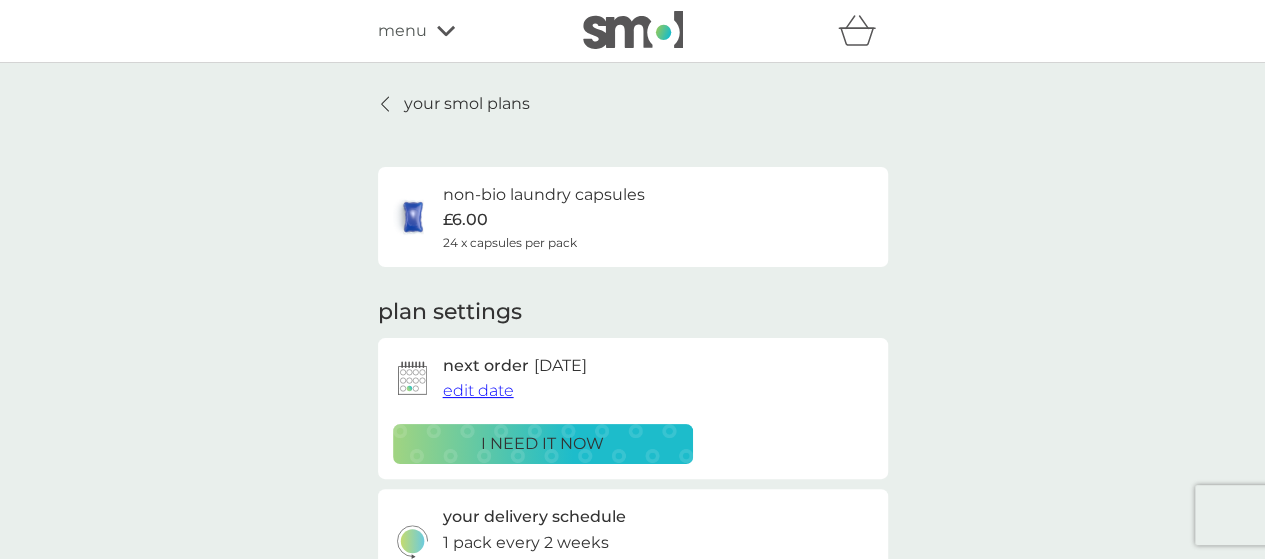 click 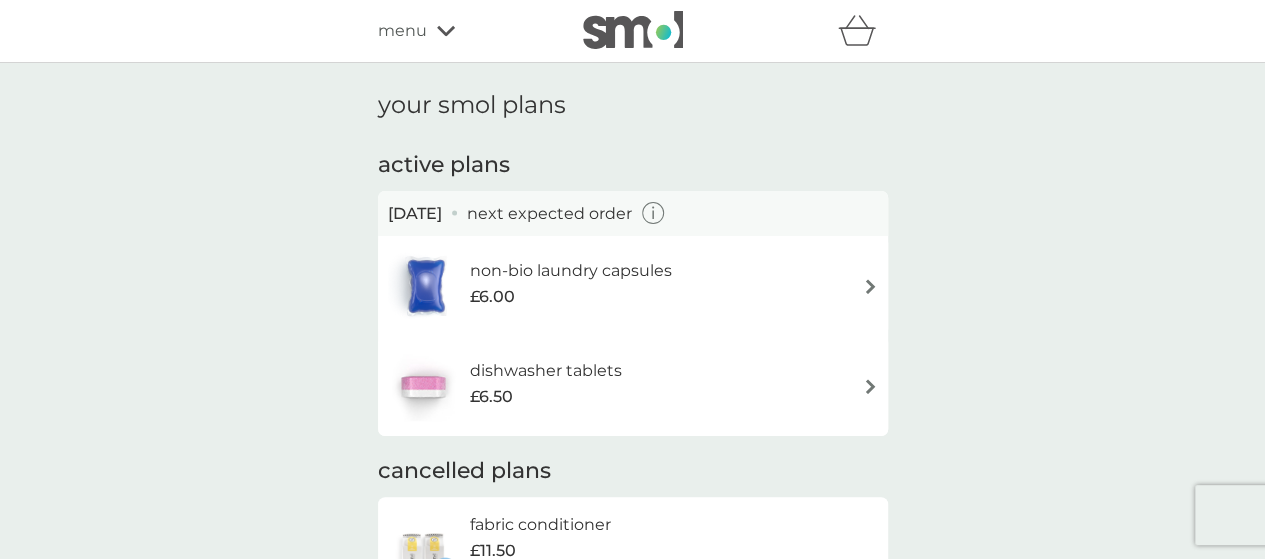 click on "menu" at bounding box center (463, 31) 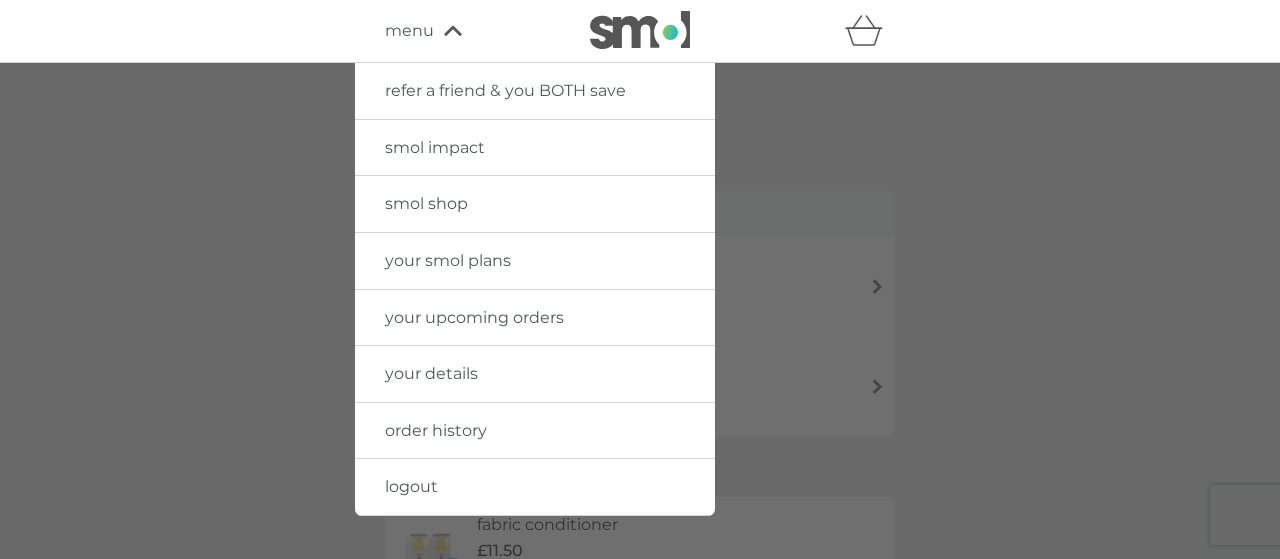 click on "order history" at bounding box center [436, 430] 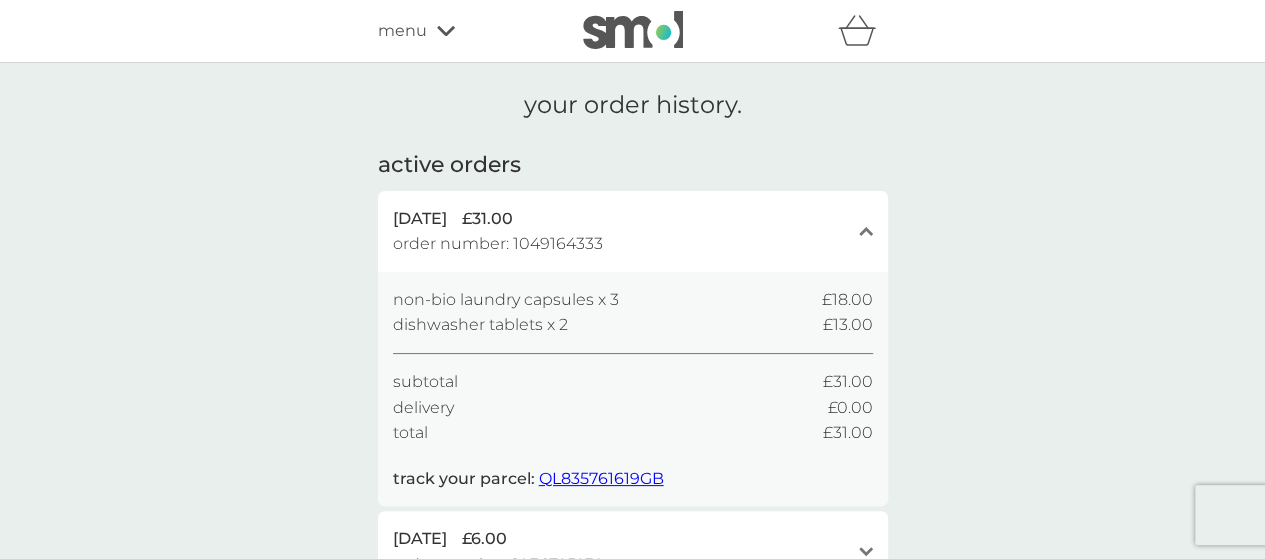 click on "close" 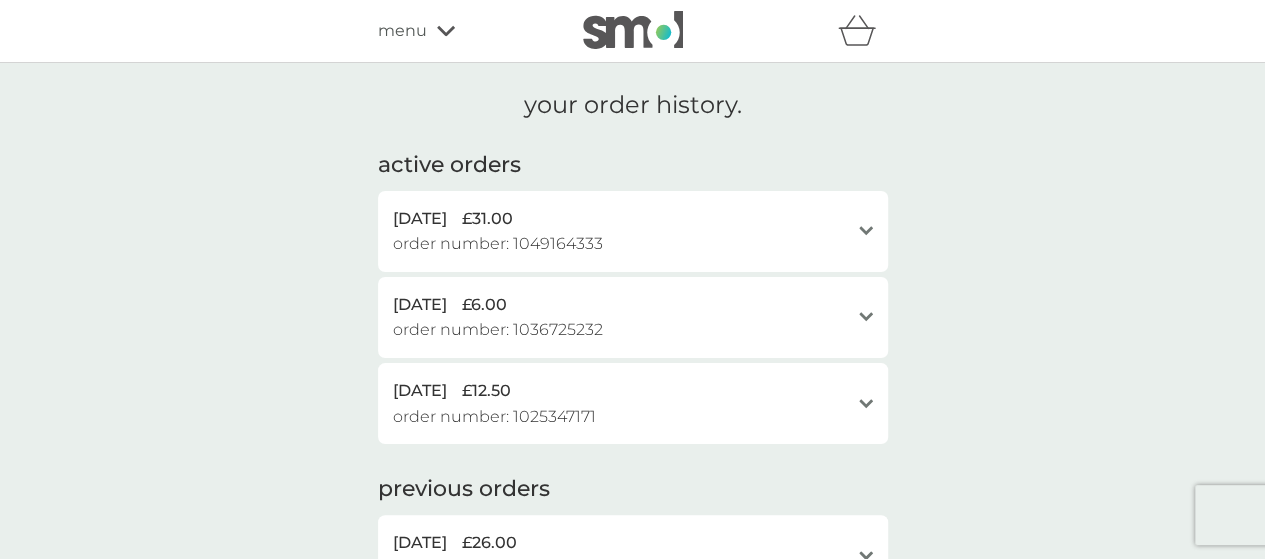 click on "your order history. active orders 11 Jul 2025 £31.00 order number:   1049164333 open non-bio laundry capsules x 3 £18.00 dishwasher tablets x 2 £13.00 subtotal £31.00 delivery £0.00 total £31.00 track your parcel:   QL835761619GB 28 Jun 2025 £6.00 order number:   1036725232 open non-bio laundry capsules x 1 £6.00 subtotal £6.00 delivery £0.00 total £6.00 track your parcel:   L12275111029346685 14 Jun 2025 £12.50 order number:   1025347171 open non-bio laundry capsules x 1 £6.00 dishwasher tablets x 1 £6.50 subtotal £12.50 delivery £0.00 total £12.50 track your parcel:   L12275111029123359 previous orders 31 May 2025 £26.00 order number:   1012072630 open non-bio laundry capsules x 1 £6.00 fabric conditioner x 1 £11.50 washing up liquid x 1 £8.50 subtotal £26.00 delivery £0.00 total £26.00 17 May 2025 £12.50 order number:   1000681259 open non-bio laundry capsules x 1 £6.00 dishwasher tablets x 1 £6.50 subtotal £12.50 delivery £0.00 total £12.50 3 May 2025 £6.00 order number:" at bounding box center (632, 637) 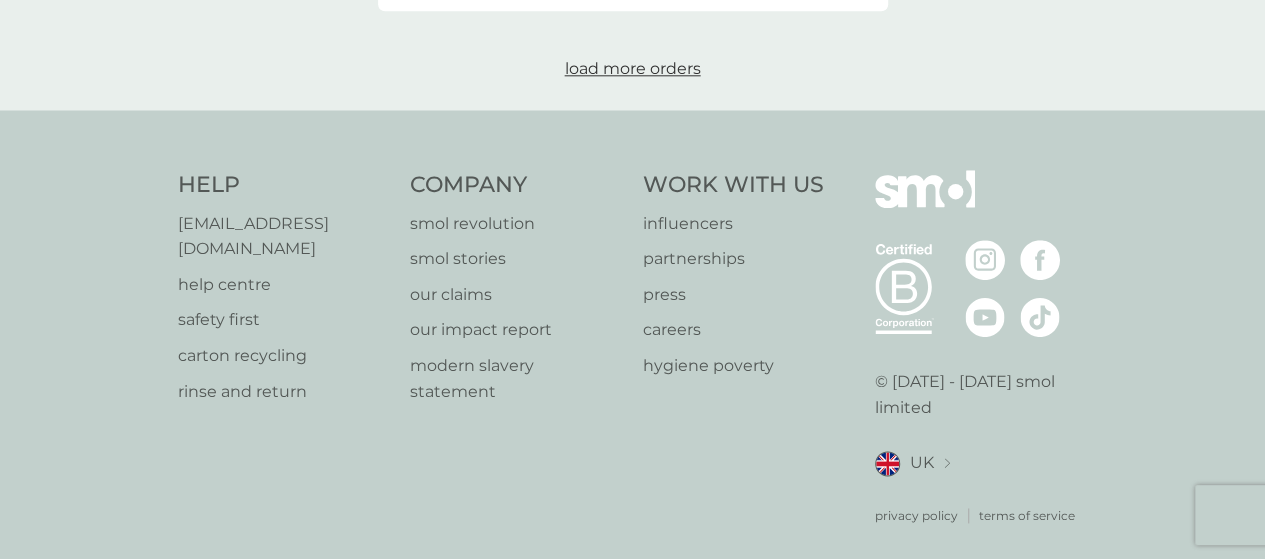 scroll, scrollTop: 1102, scrollLeft: 0, axis: vertical 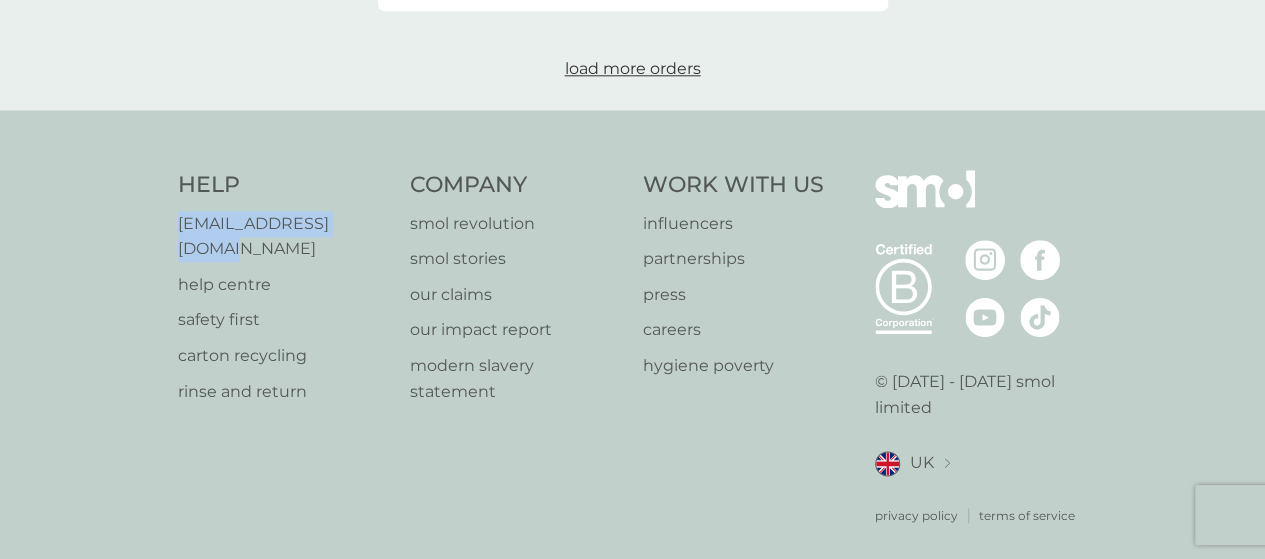 drag, startPoint x: 176, startPoint y: 220, endPoint x: 376, endPoint y: 219, distance: 200.0025 